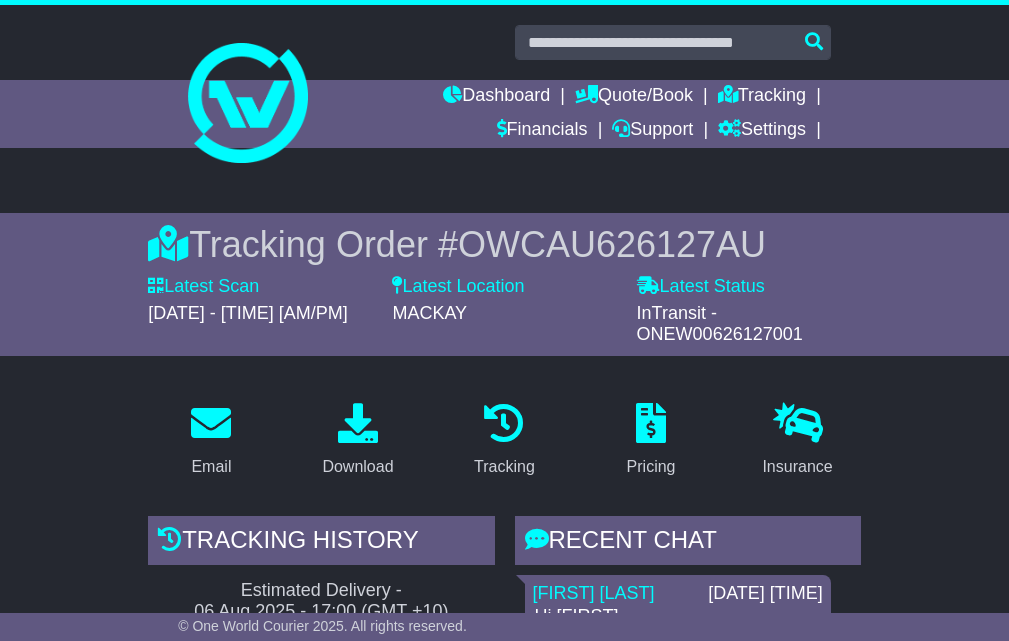 scroll, scrollTop: 0, scrollLeft: 0, axis: both 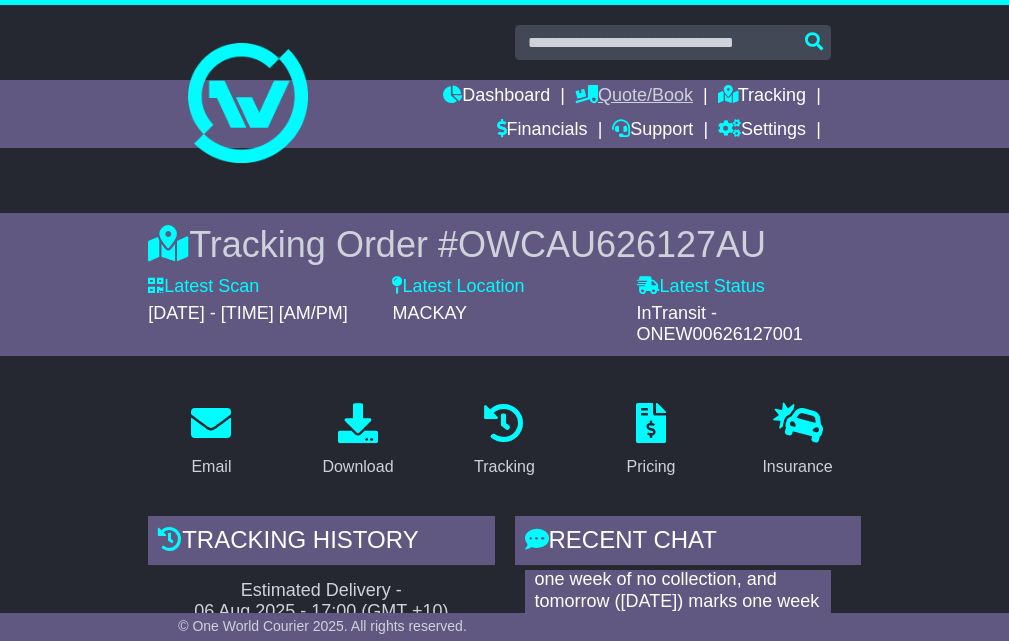 click on "Quote/Book" at bounding box center [634, 97] 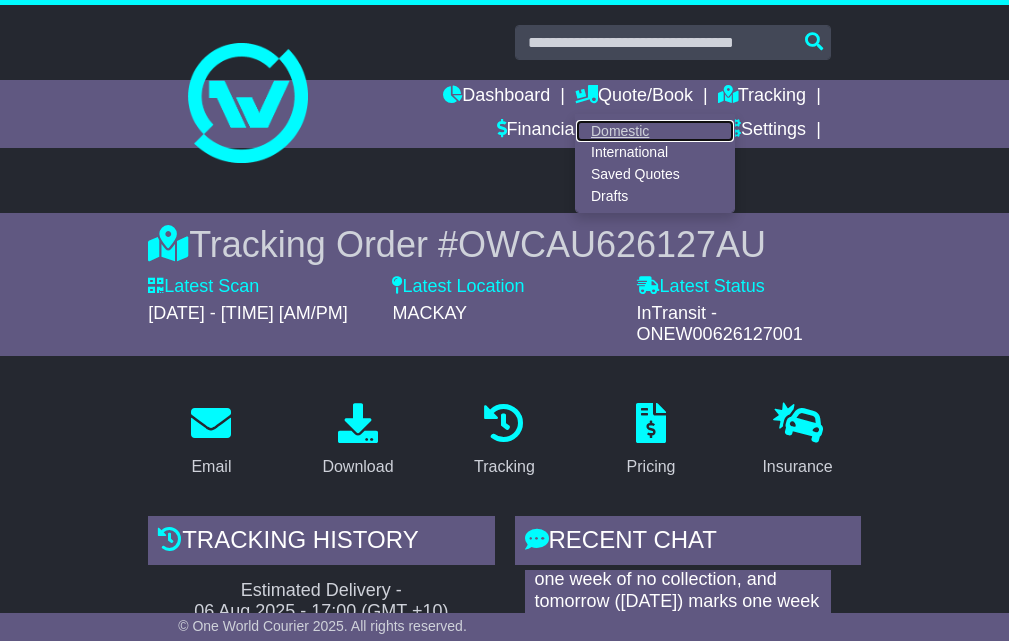 click on "Domestic" at bounding box center [655, 131] 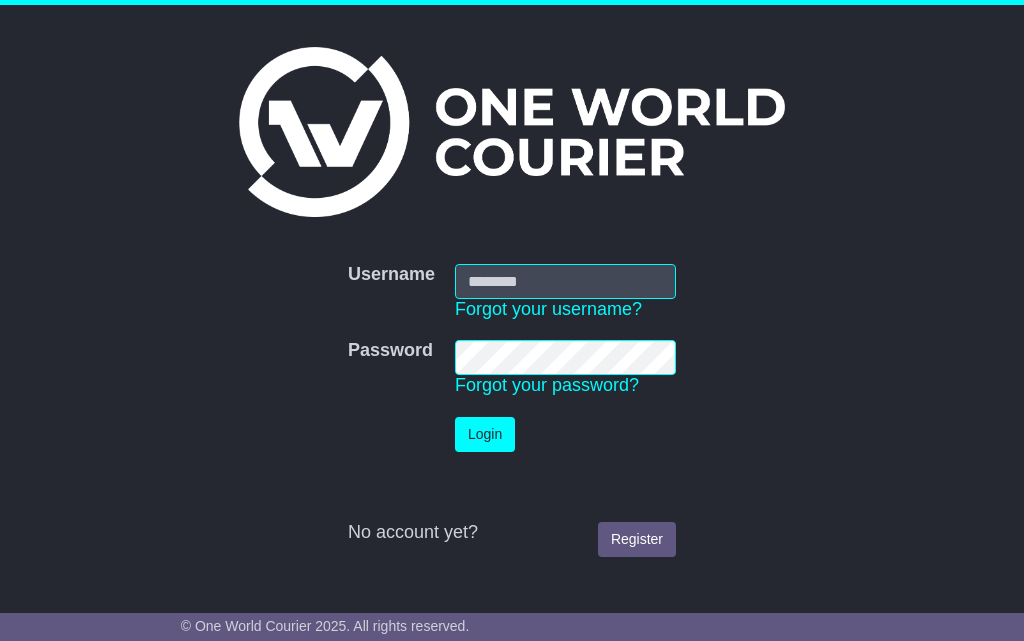 scroll, scrollTop: 0, scrollLeft: 0, axis: both 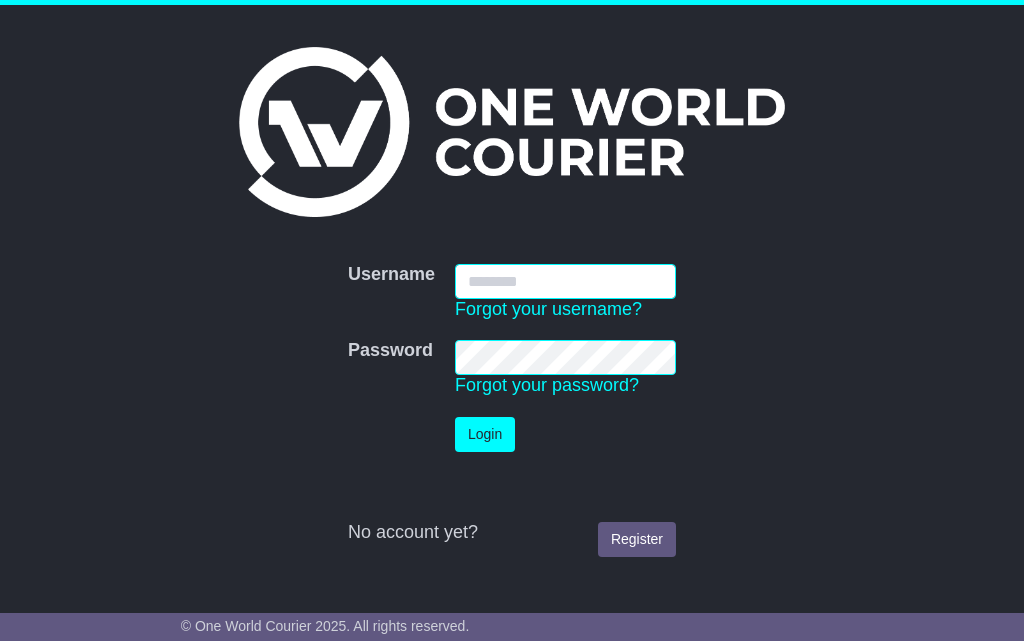 click on "Username" at bounding box center (565, 281) 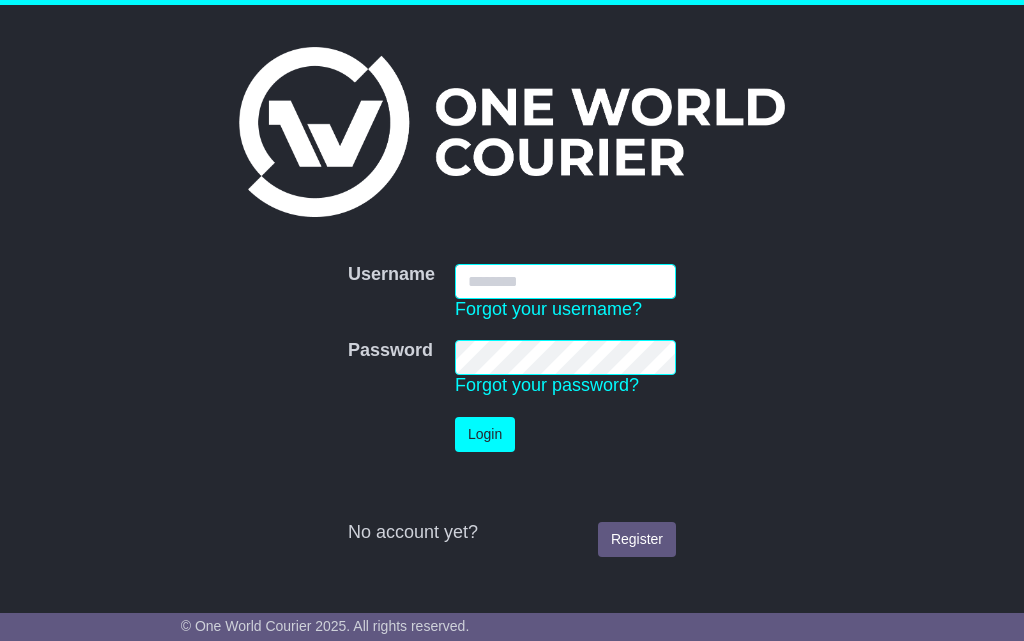 type on "**********" 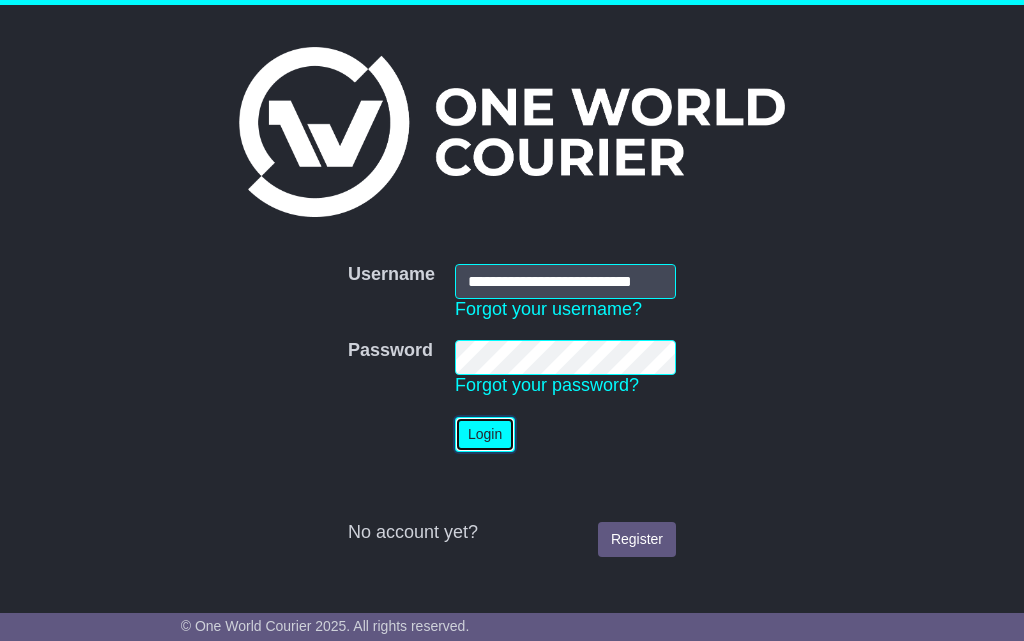 click on "Login" at bounding box center (485, 434) 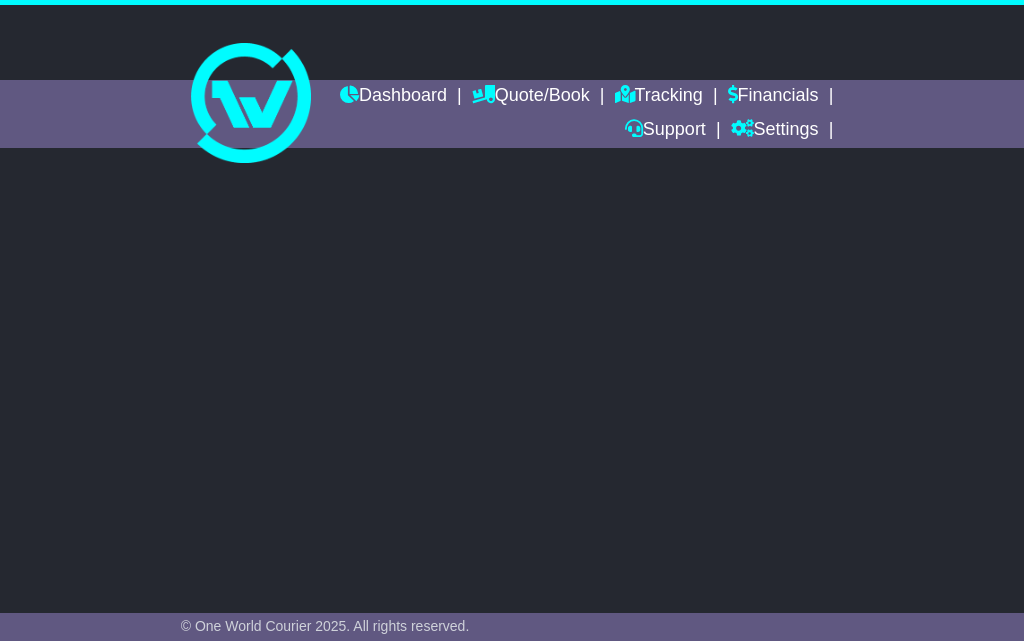 scroll, scrollTop: 0, scrollLeft: 0, axis: both 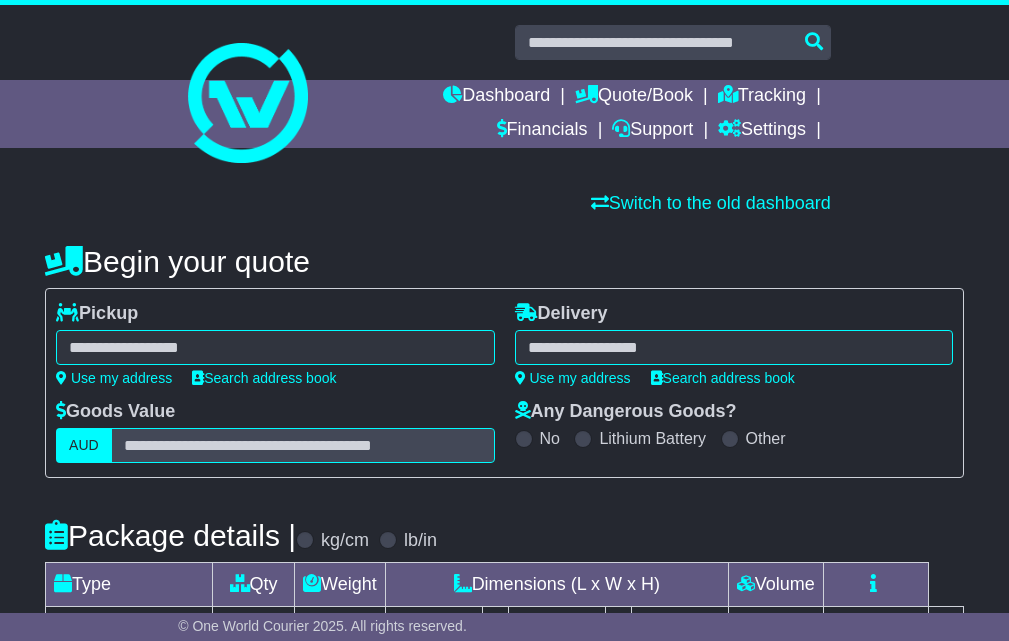click at bounding box center (275, 347) 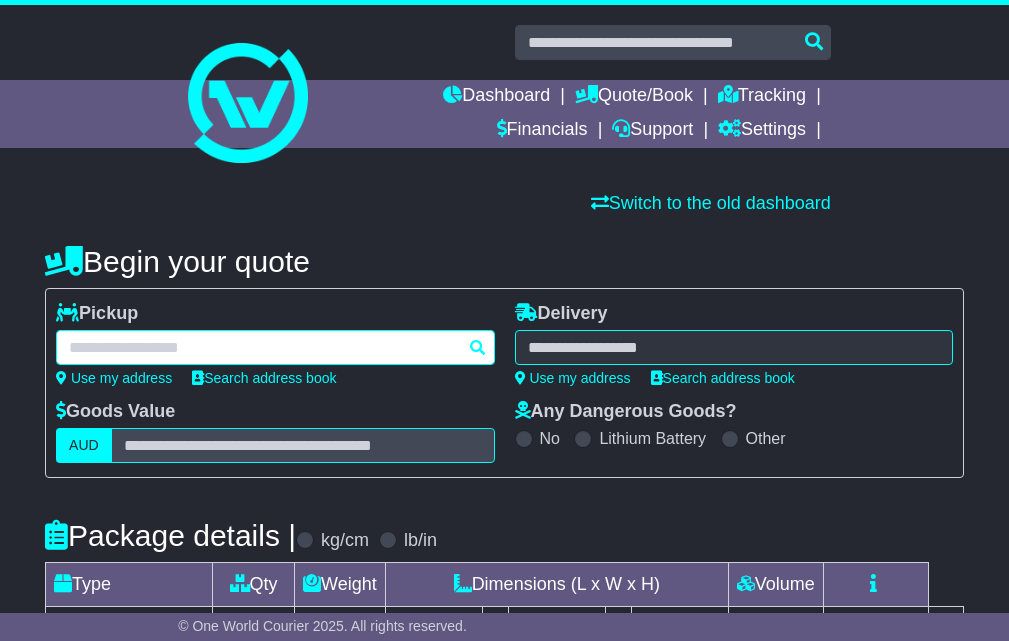 paste on "*******" 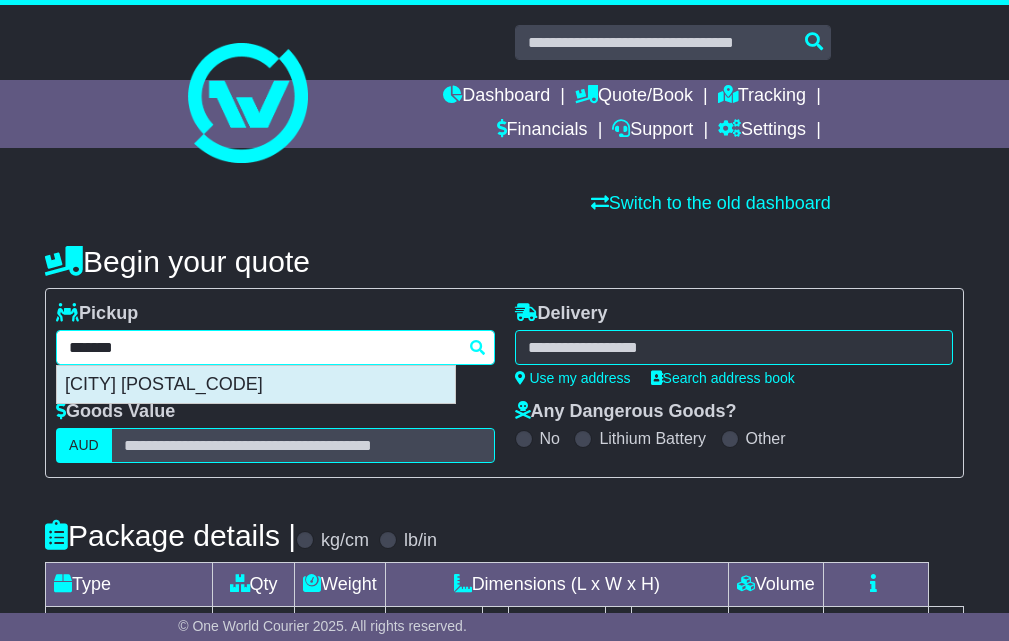 click on "TOTNESS 5250" at bounding box center (256, 385) 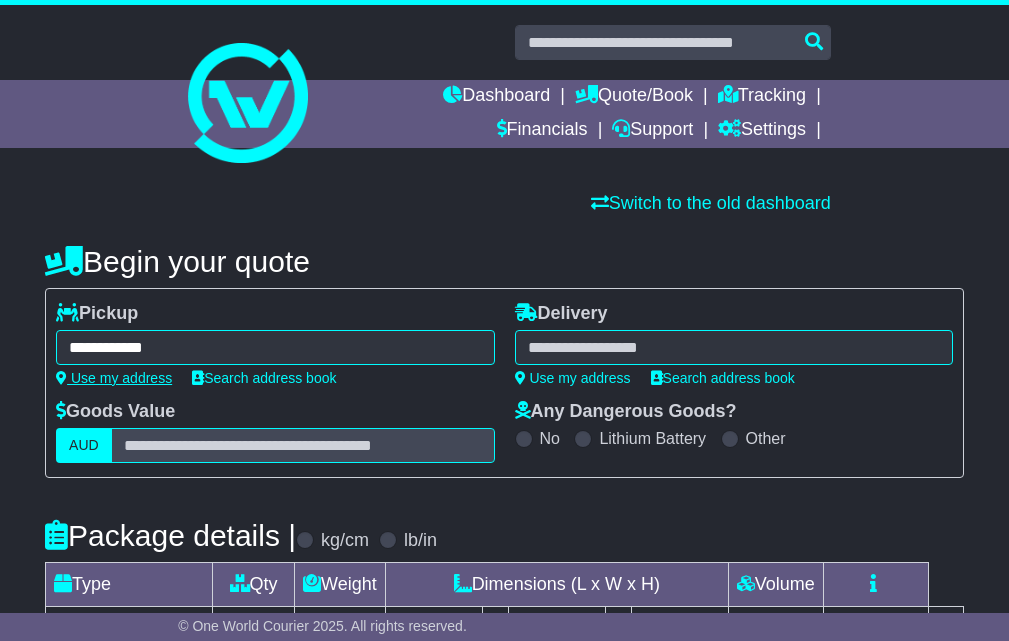 type on "**********" 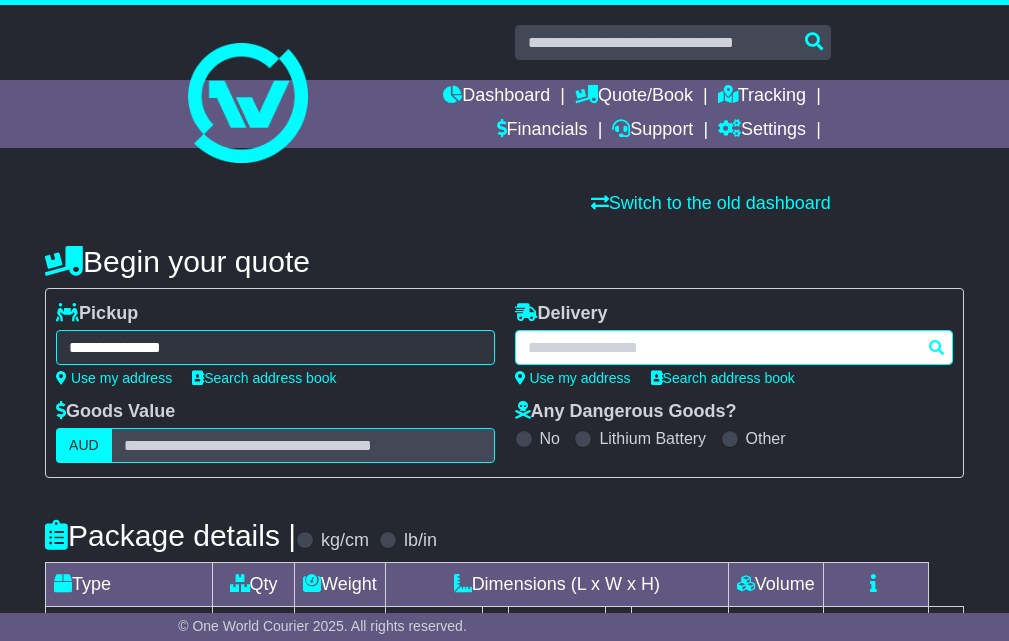click at bounding box center (734, 347) 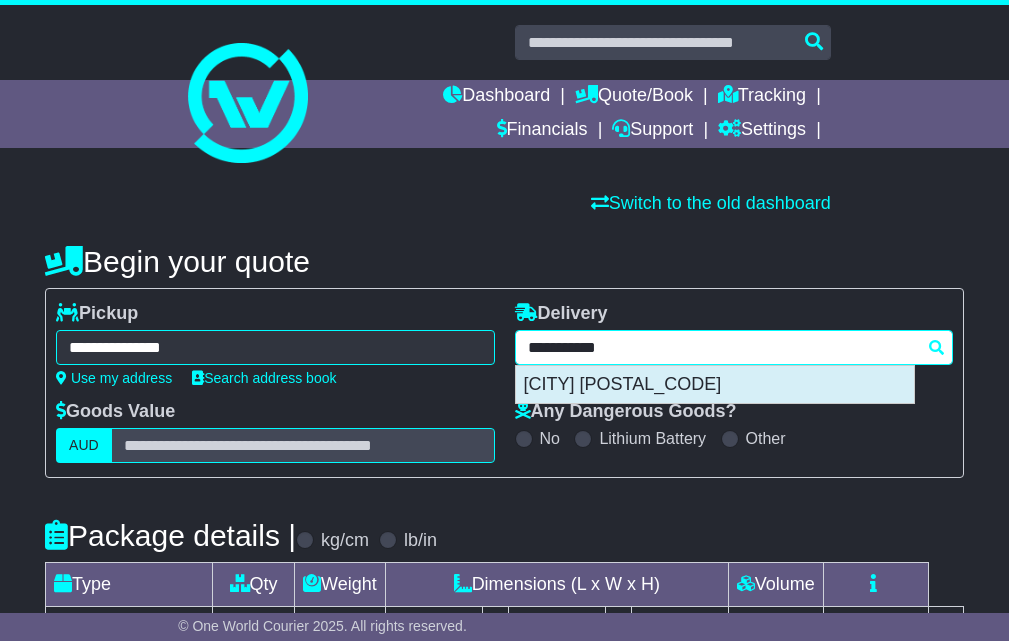 click on "TULLAMARINE 3043" at bounding box center [715, 385] 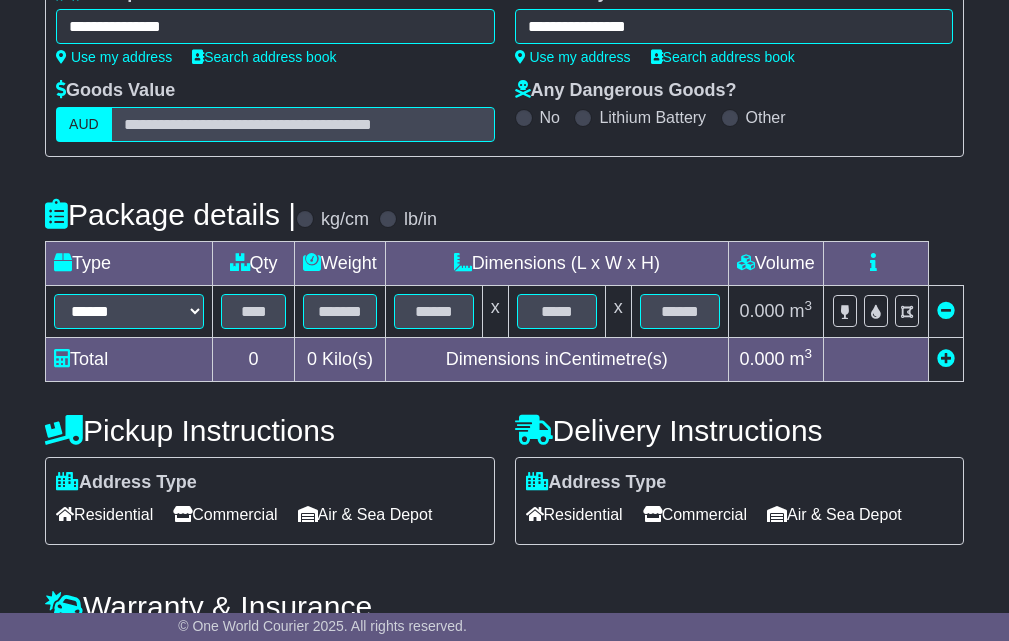 type on "**********" 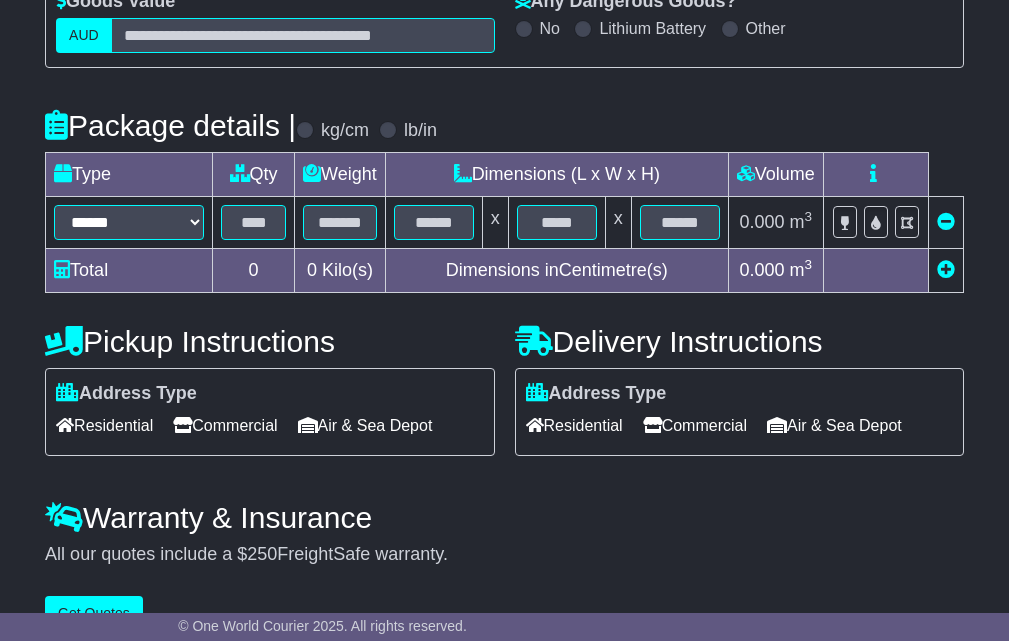 scroll, scrollTop: 450, scrollLeft: 0, axis: vertical 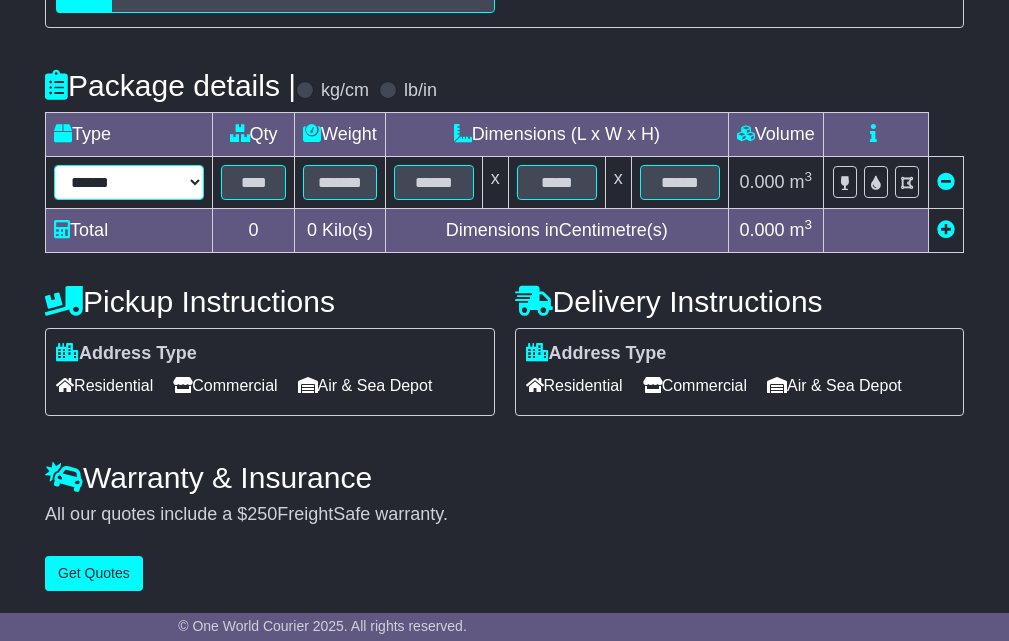click on "****** ****** *** ******** ***** **** **** ****** *** *******" at bounding box center (129, 182) 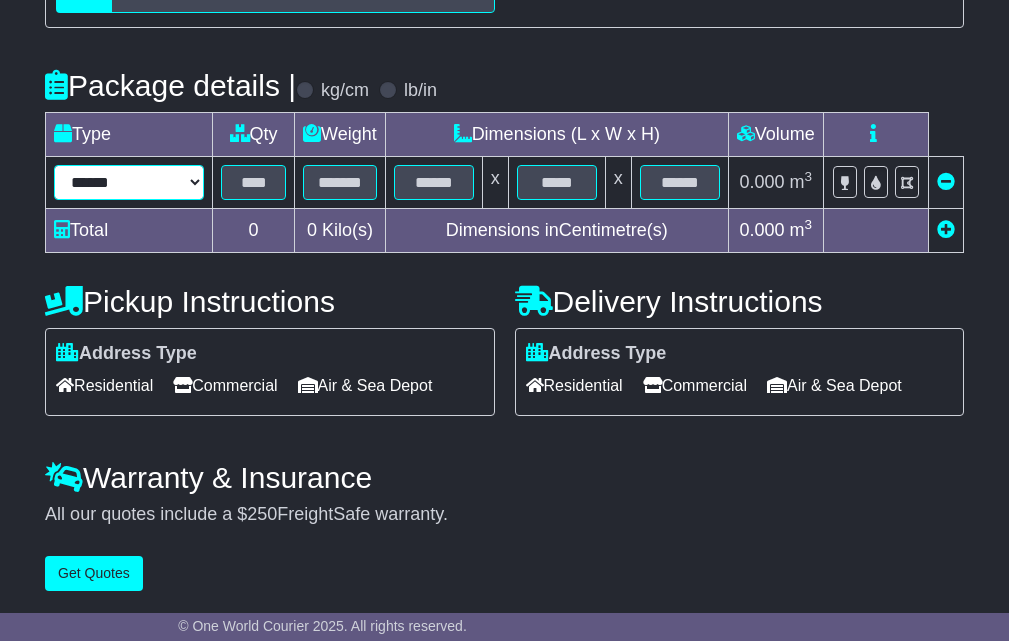 select on "*****" 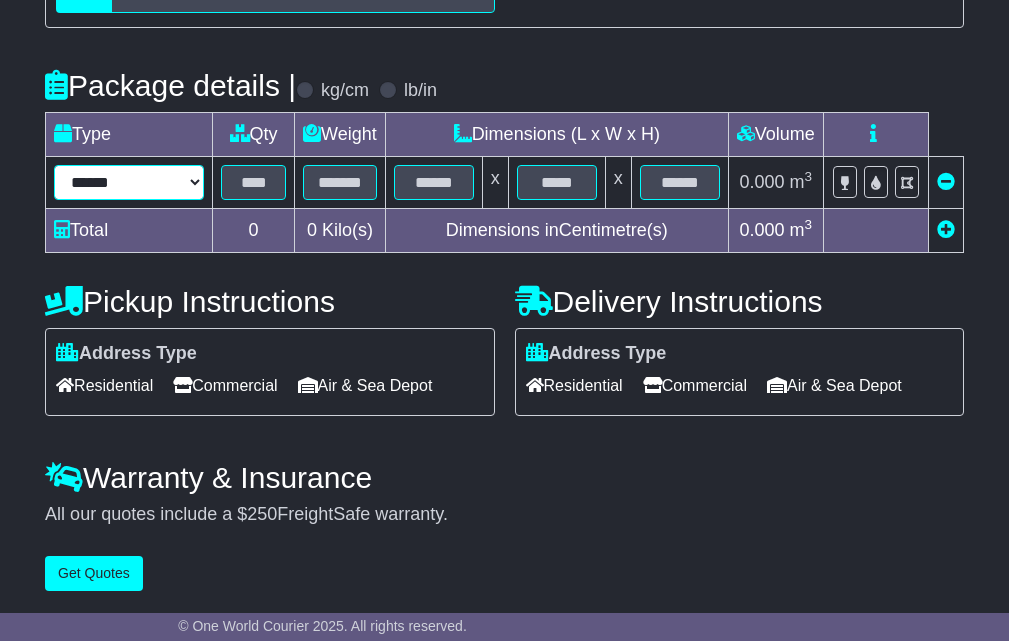 click on "****** ****** *** ******** ***** **** **** ****** *** *******" at bounding box center [129, 182] 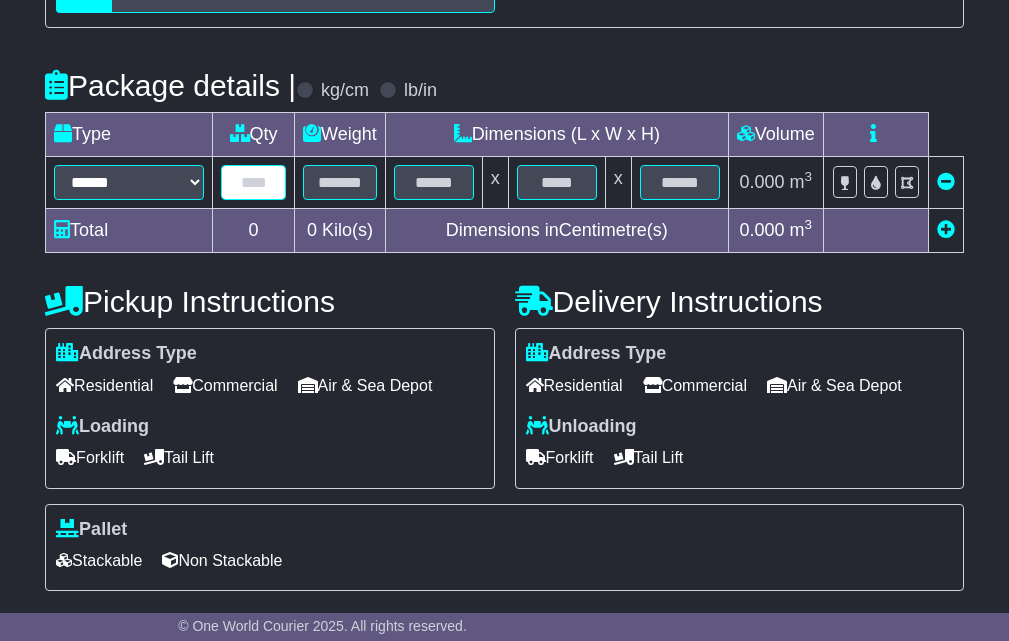 click at bounding box center (253, 182) 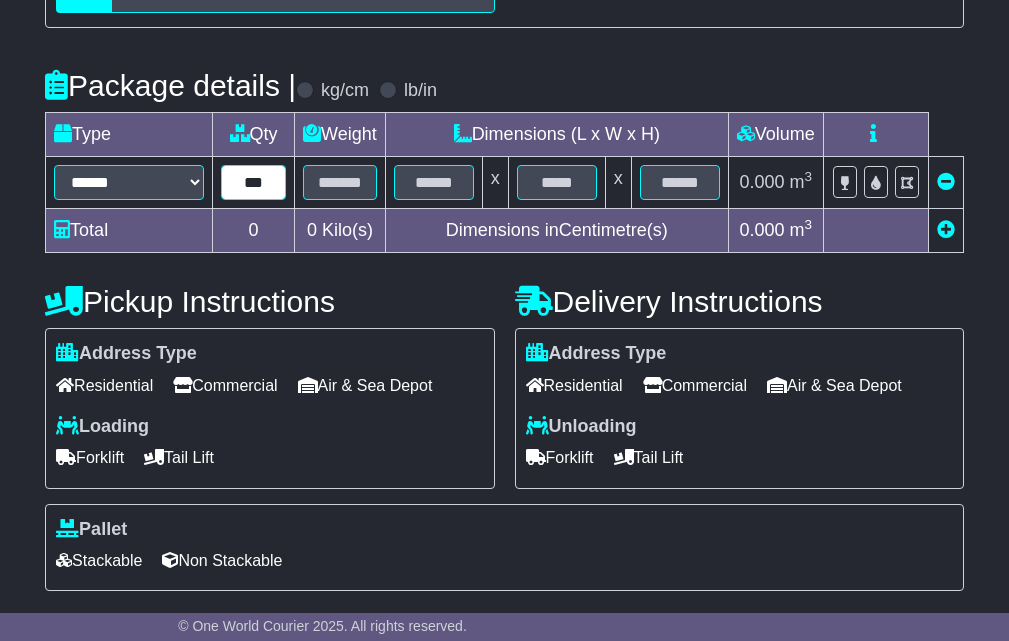 type on "***" 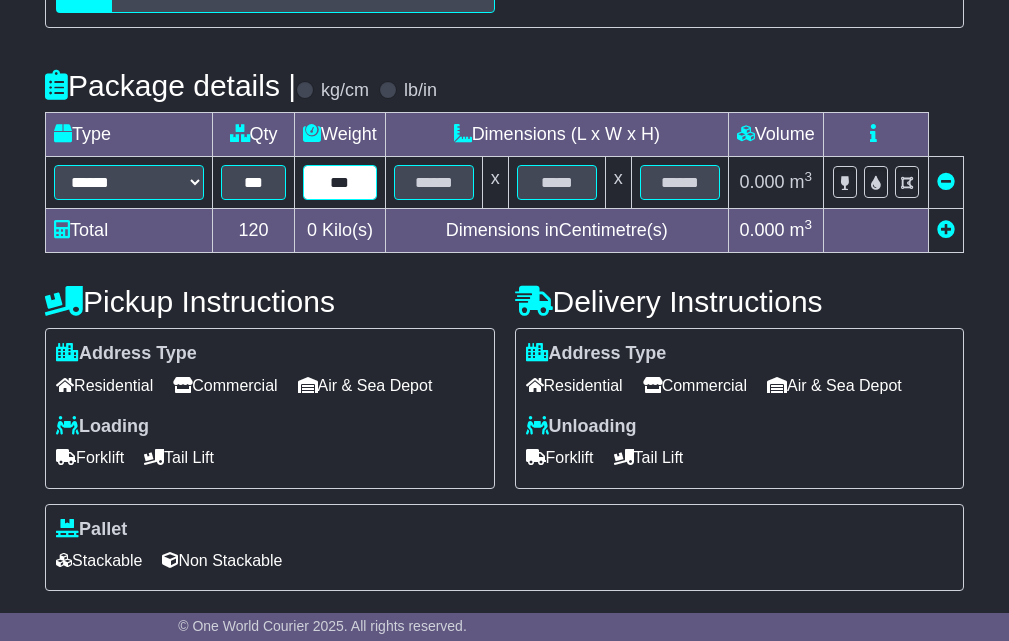 type on "***" 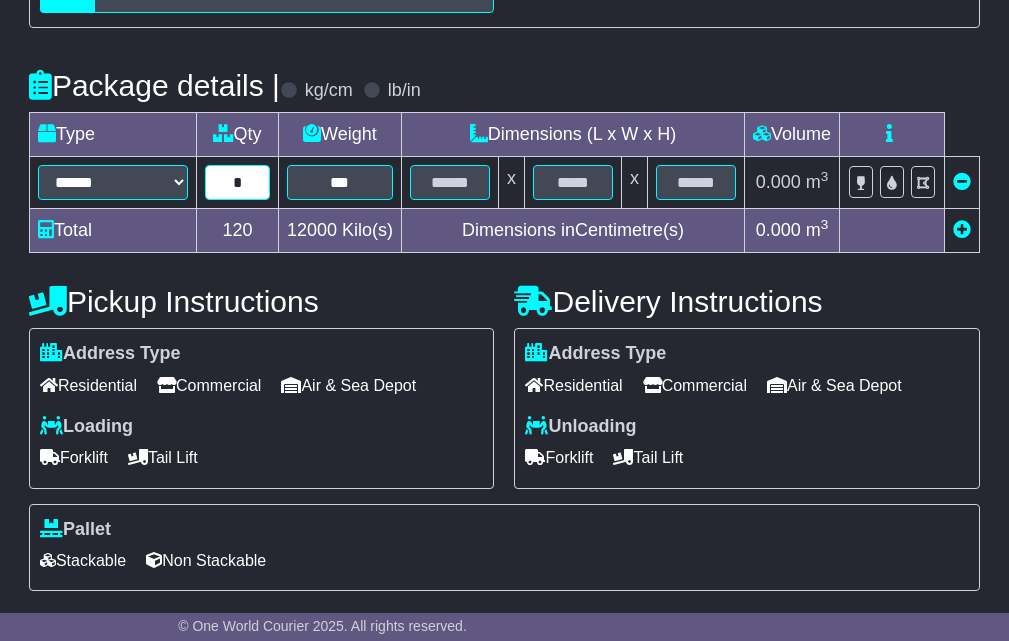 type on "*" 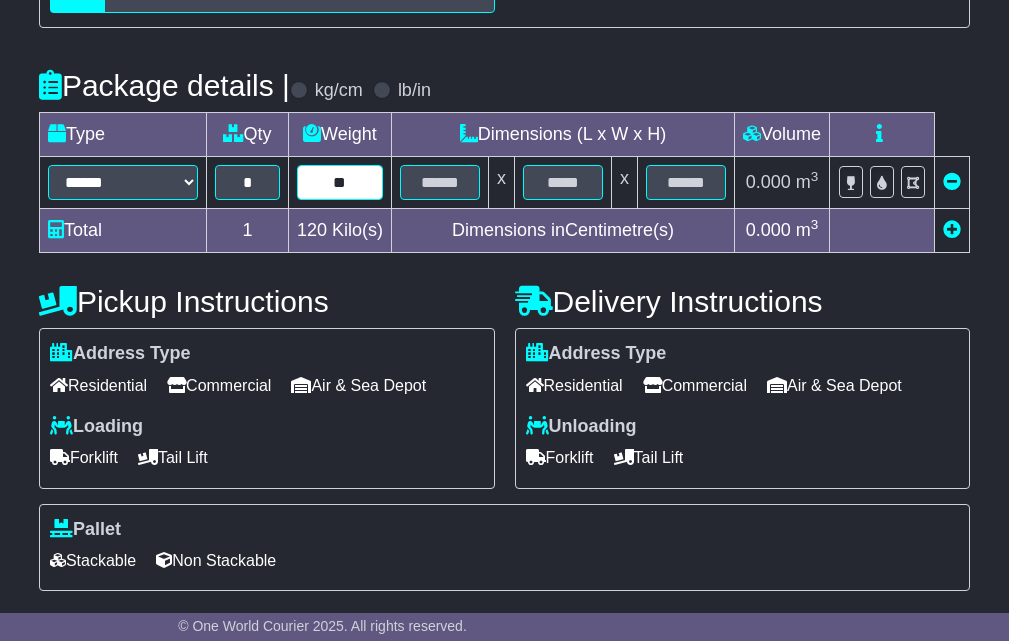 type on "**" 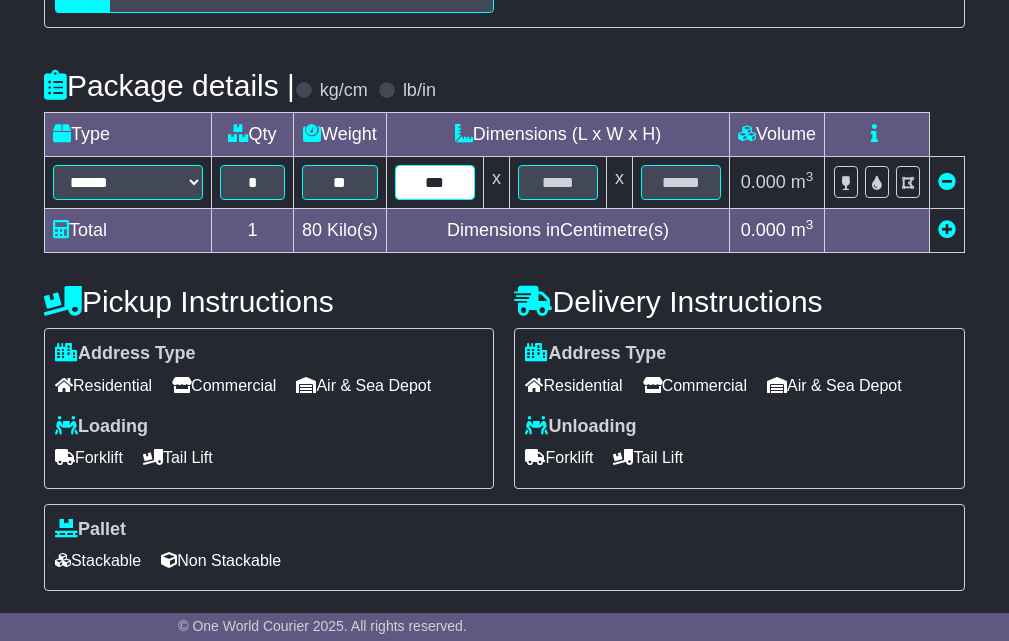 type on "***" 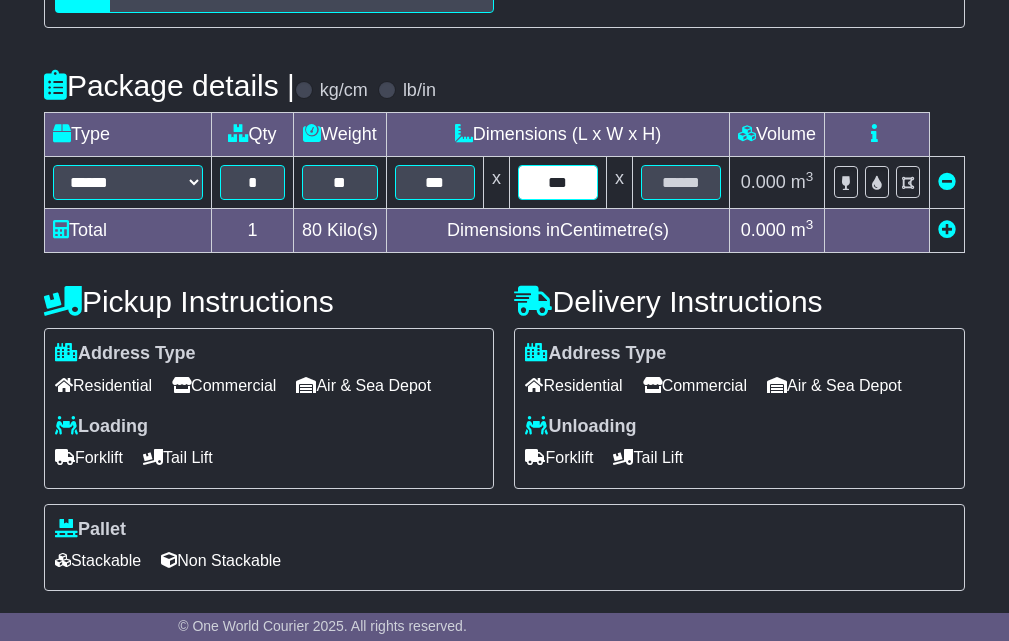 type on "***" 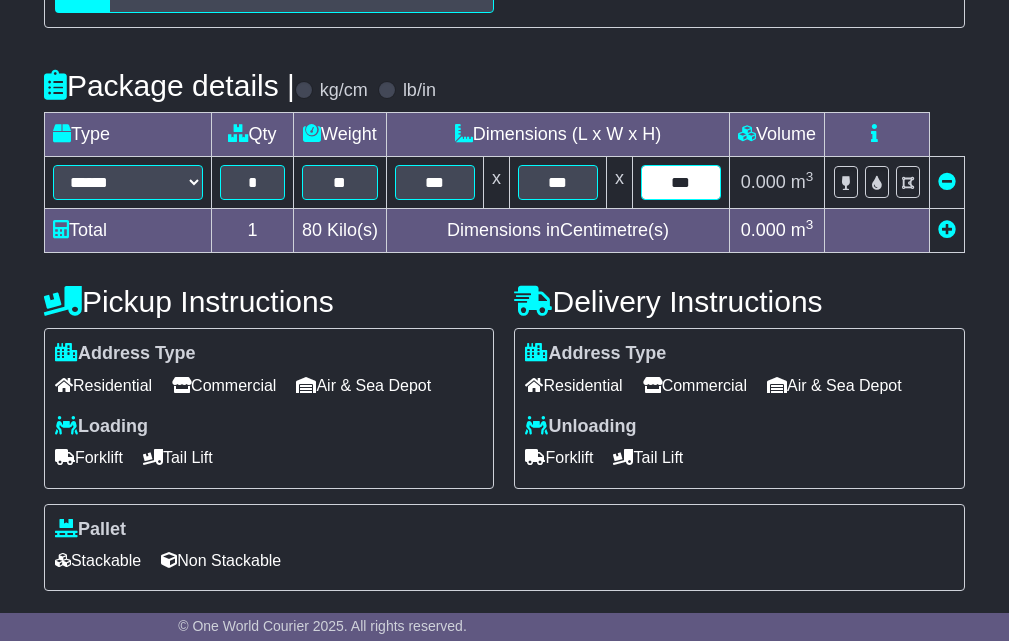 type on "***" 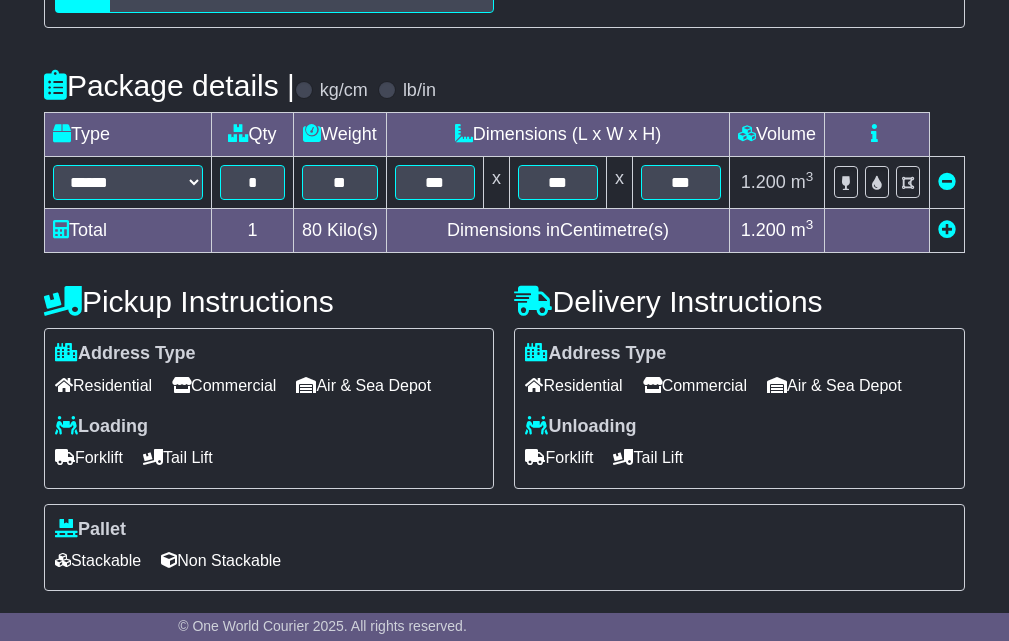 type 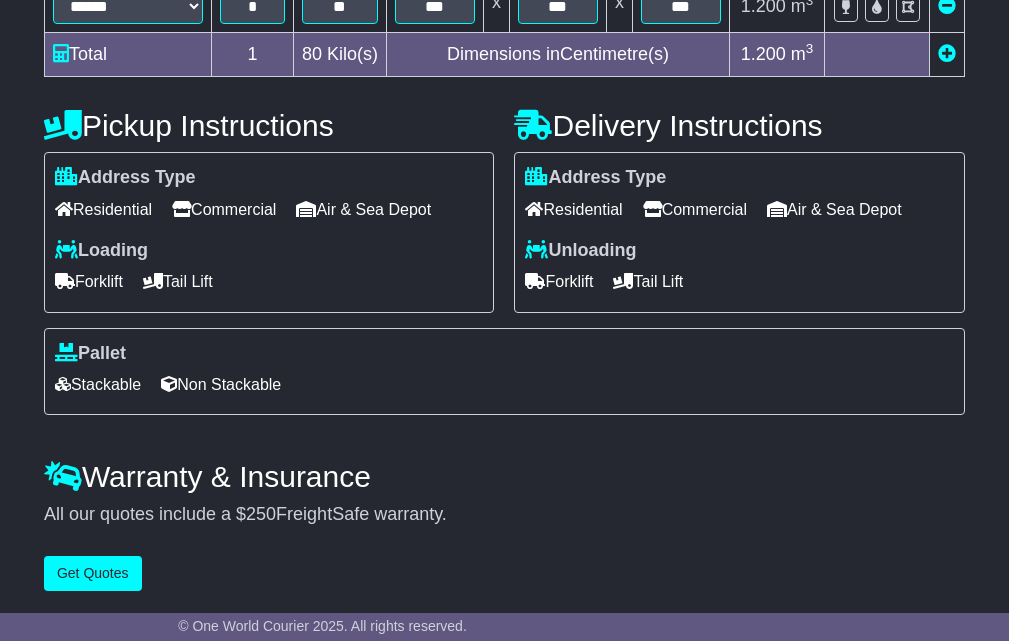 click on "Commercial" at bounding box center (224, 209) 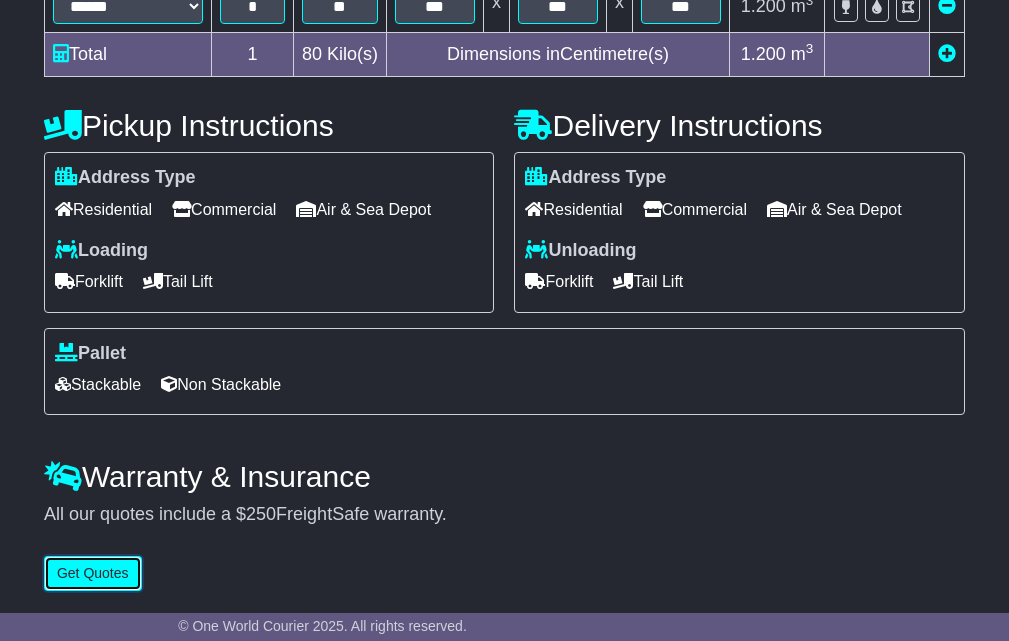 click on "Get Quotes" at bounding box center [93, 573] 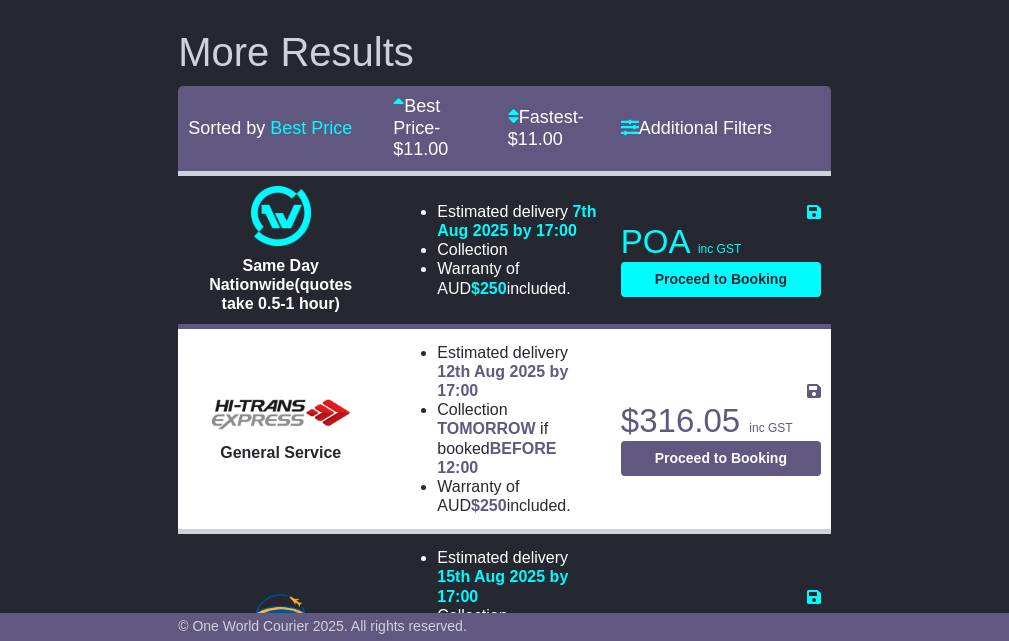 scroll, scrollTop: 837, scrollLeft: 0, axis: vertical 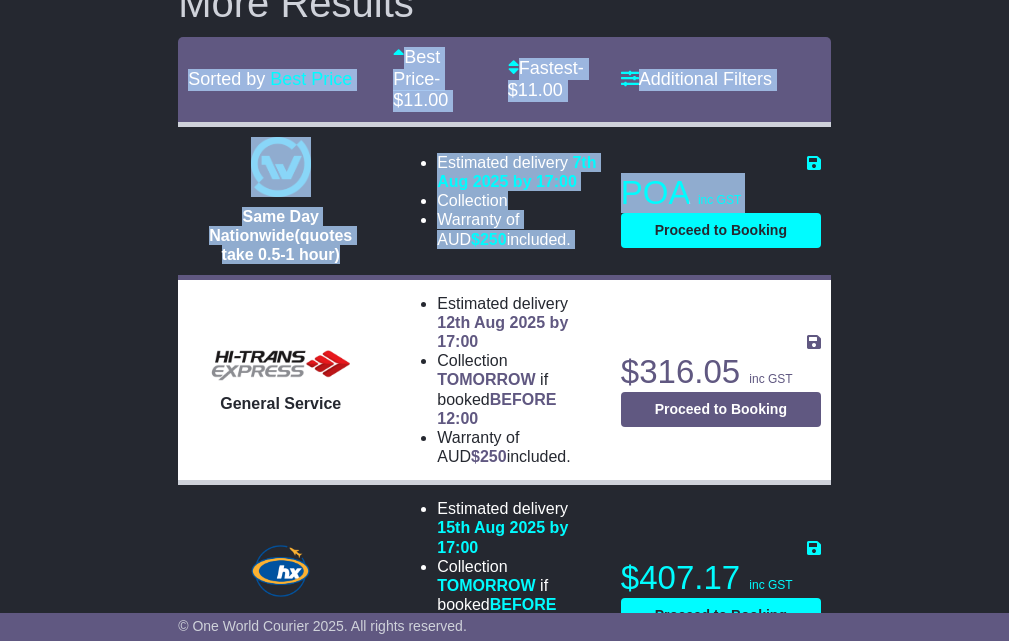 drag, startPoint x: 189, startPoint y: 344, endPoint x: 831, endPoint y: 444, distance: 649.7415 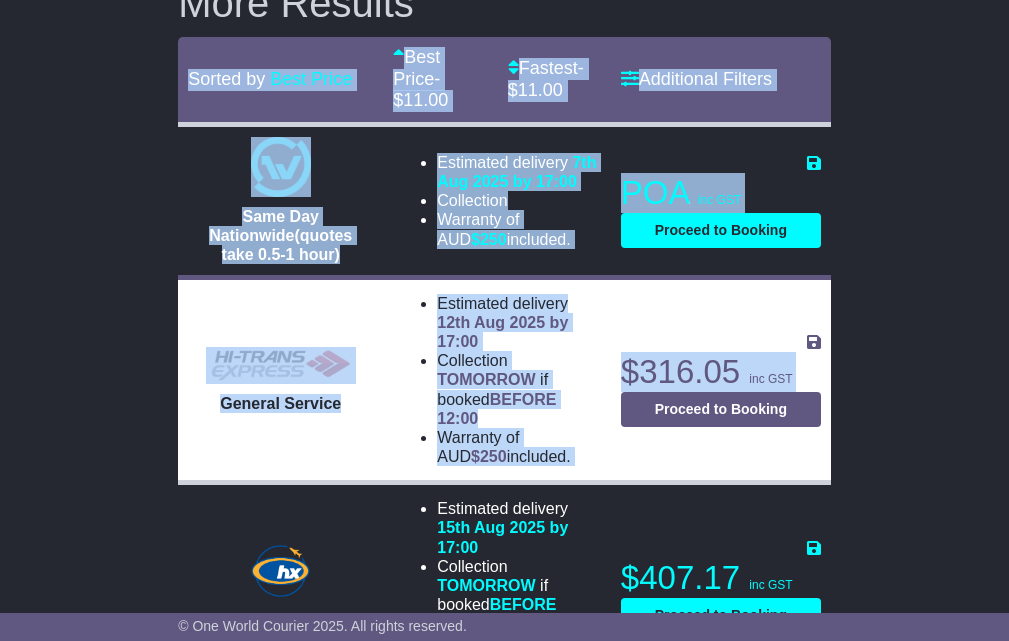drag, startPoint x: 528, startPoint y: 436, endPoint x: 96, endPoint y: 321, distance: 447.04474 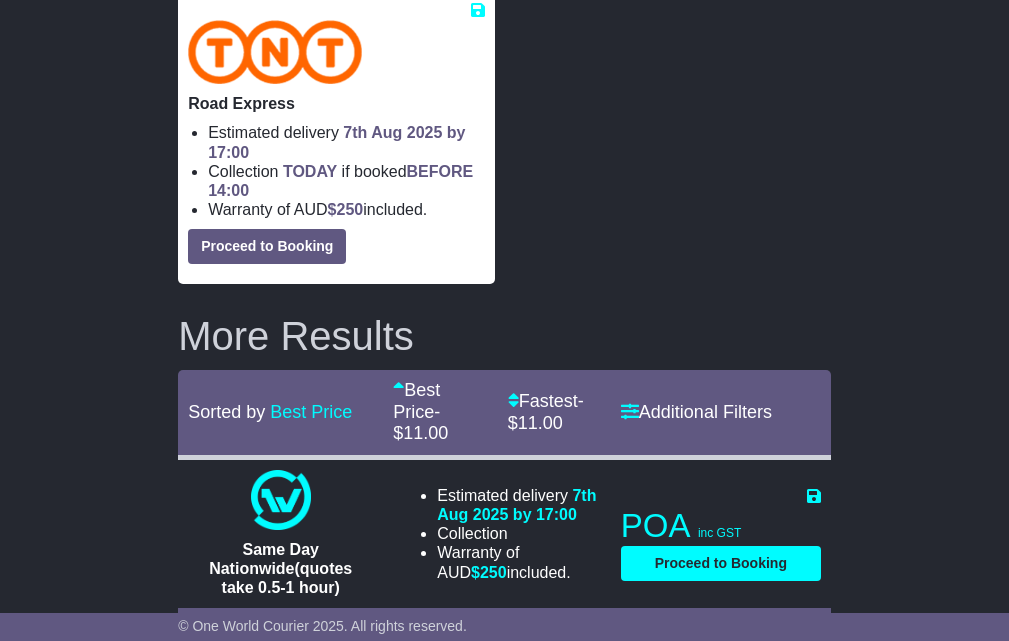 scroll, scrollTop: 0, scrollLeft: 0, axis: both 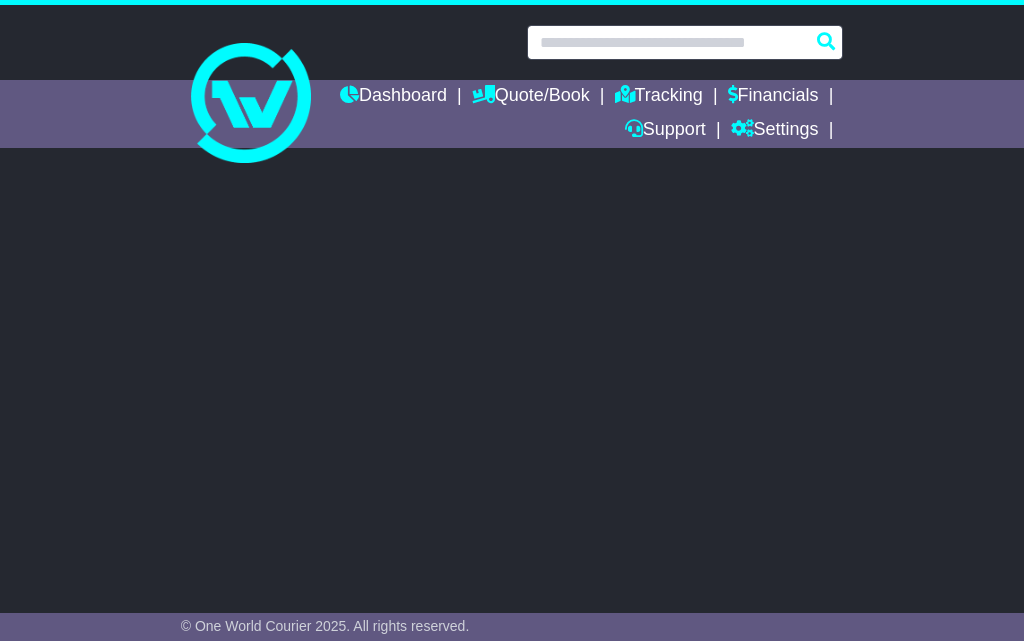 click at bounding box center (685, 42) 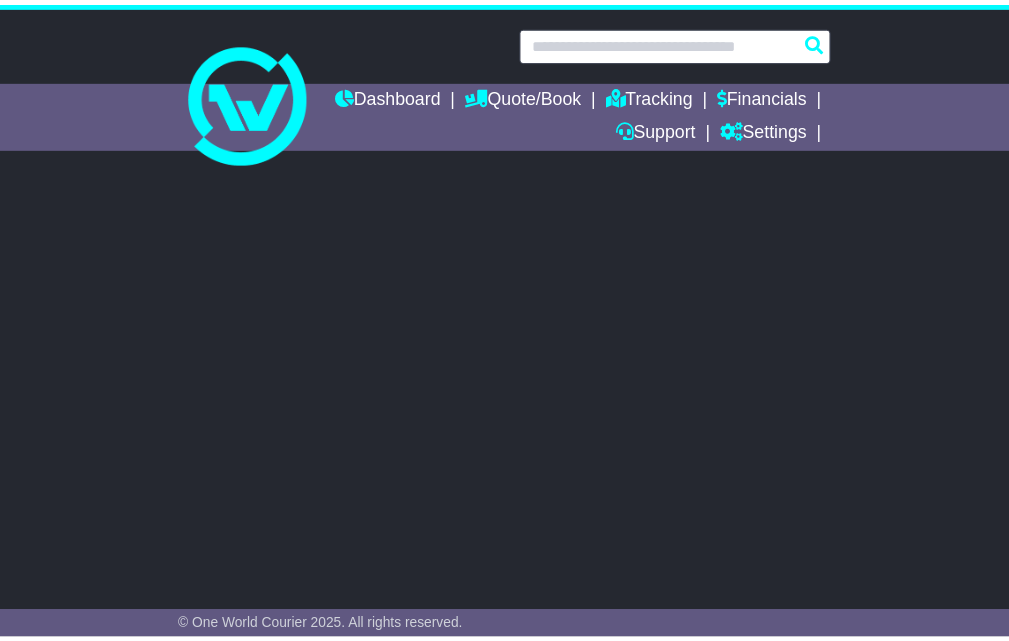 scroll, scrollTop: 0, scrollLeft: 0, axis: both 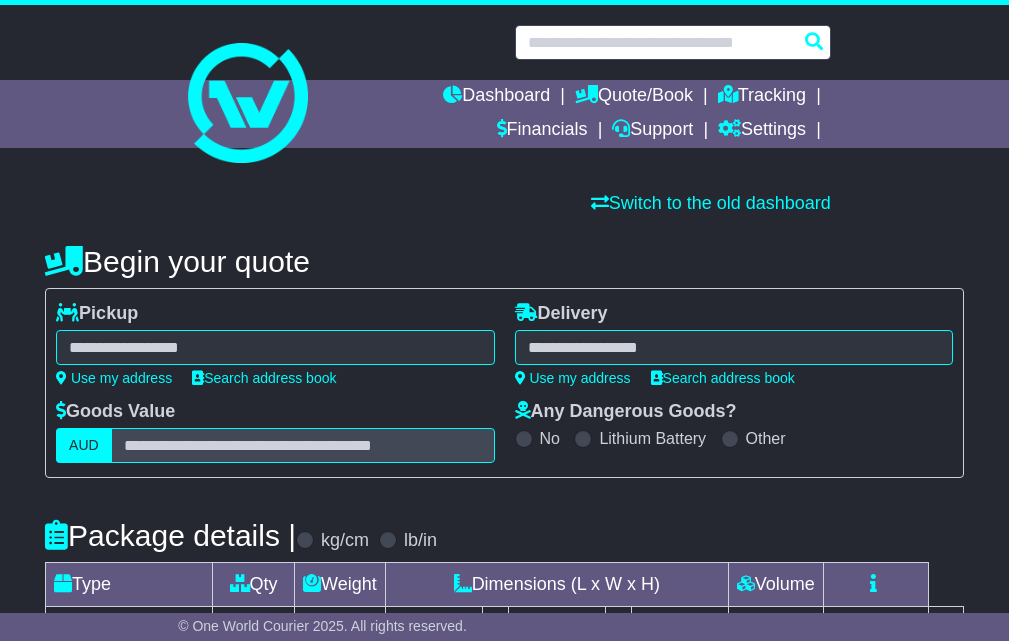 paste on "**********" 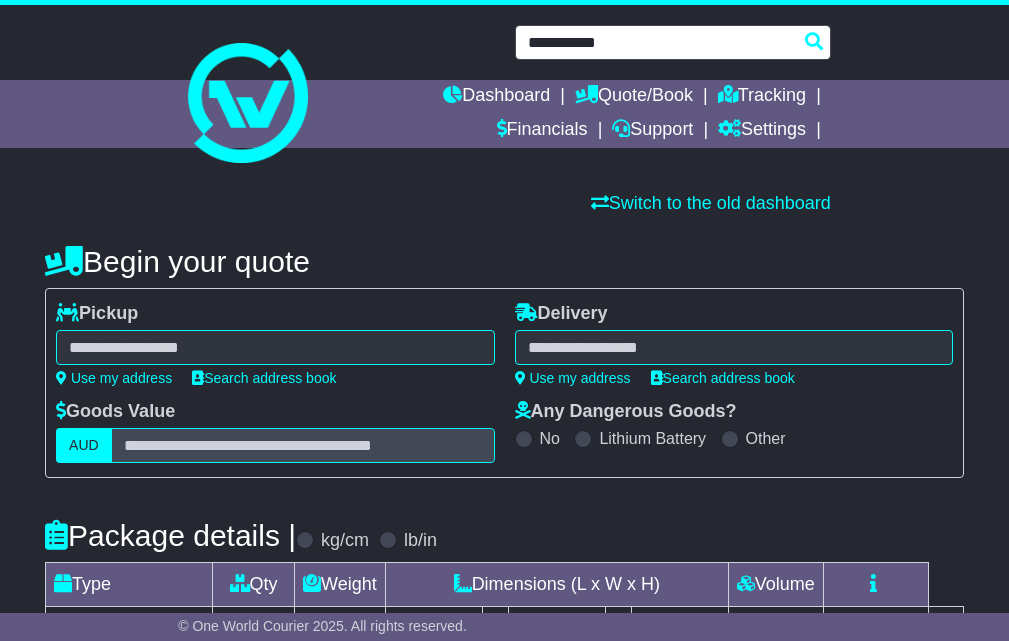 click on "**********" at bounding box center [673, 42] 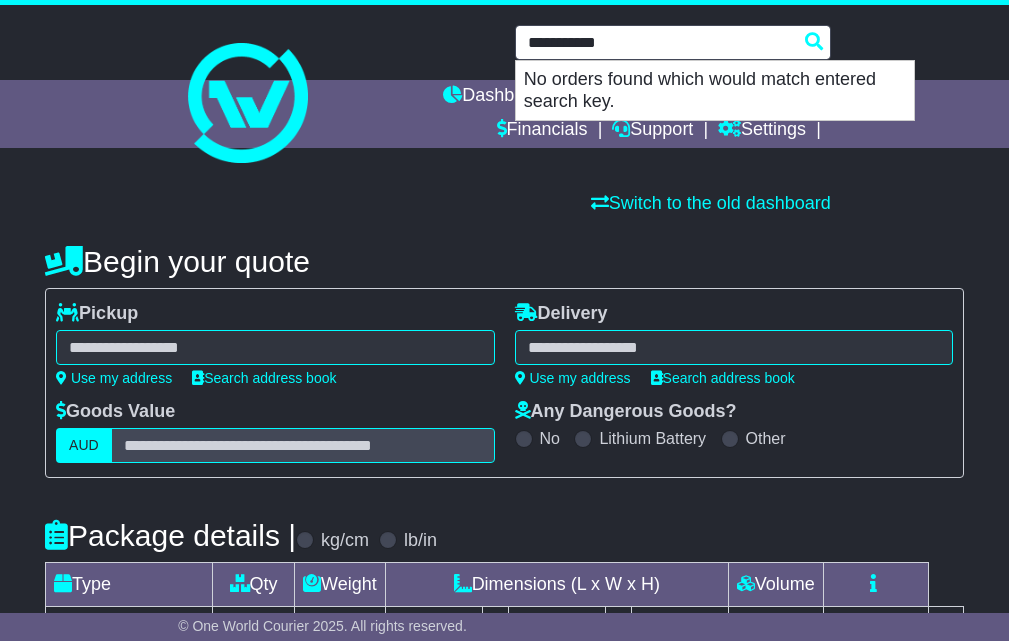click on "**********" at bounding box center (673, 42) 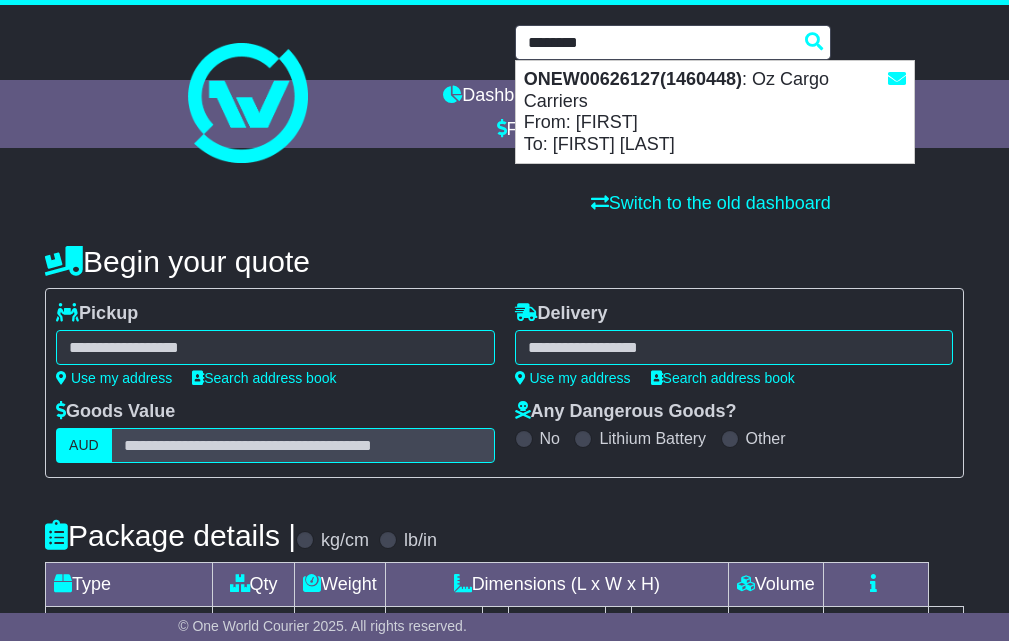 click on "ONEW00626127(1460448) : Oz Cargo Carriers From: Samantha To: Karen Blanchfield" at bounding box center (715, 112) 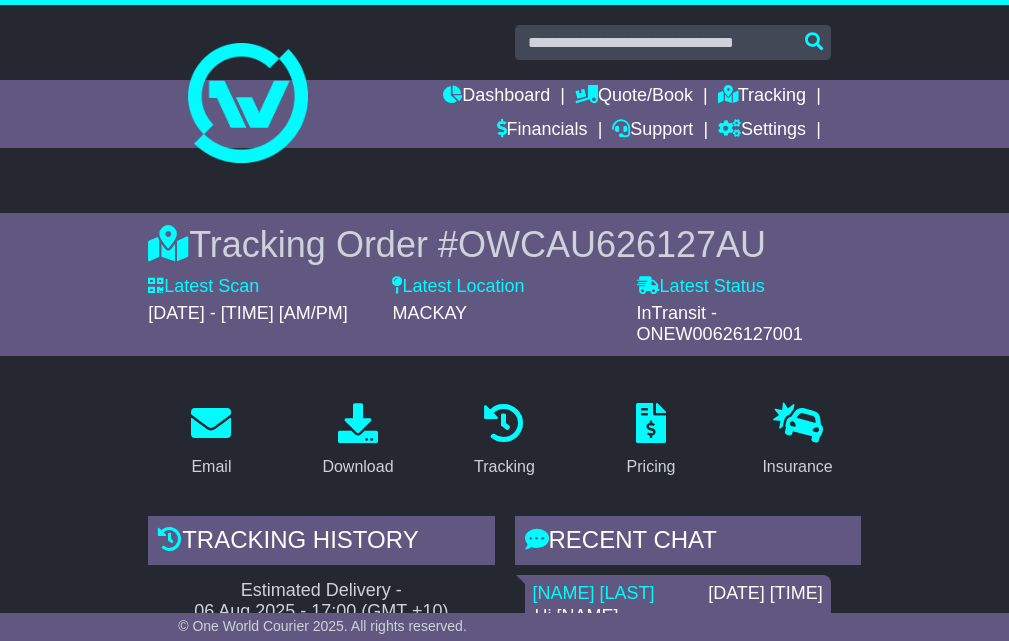 scroll, scrollTop: 667, scrollLeft: 0, axis: vertical 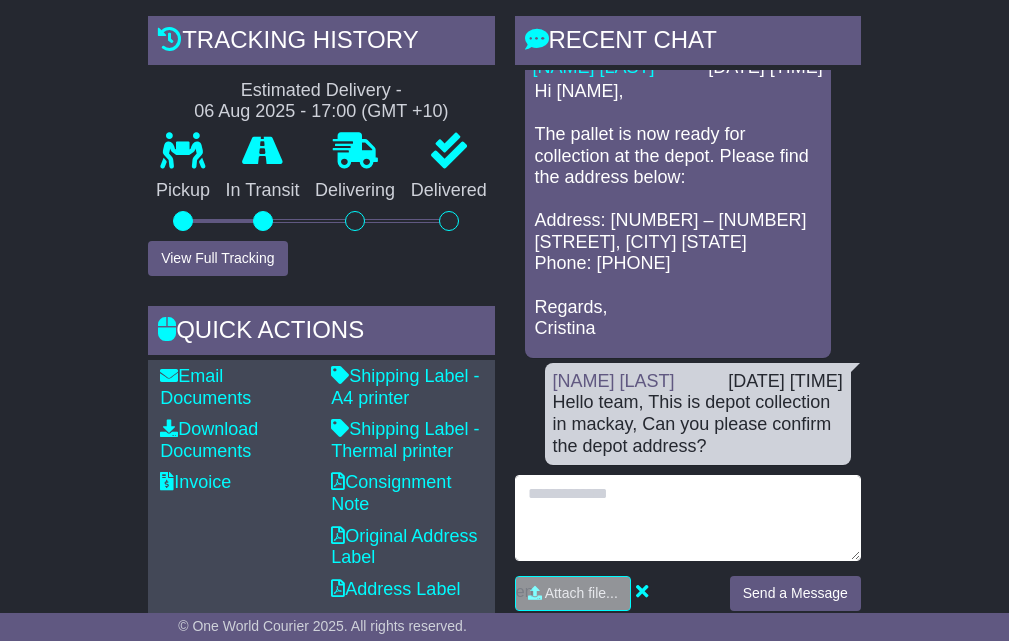 click at bounding box center [688, 518] 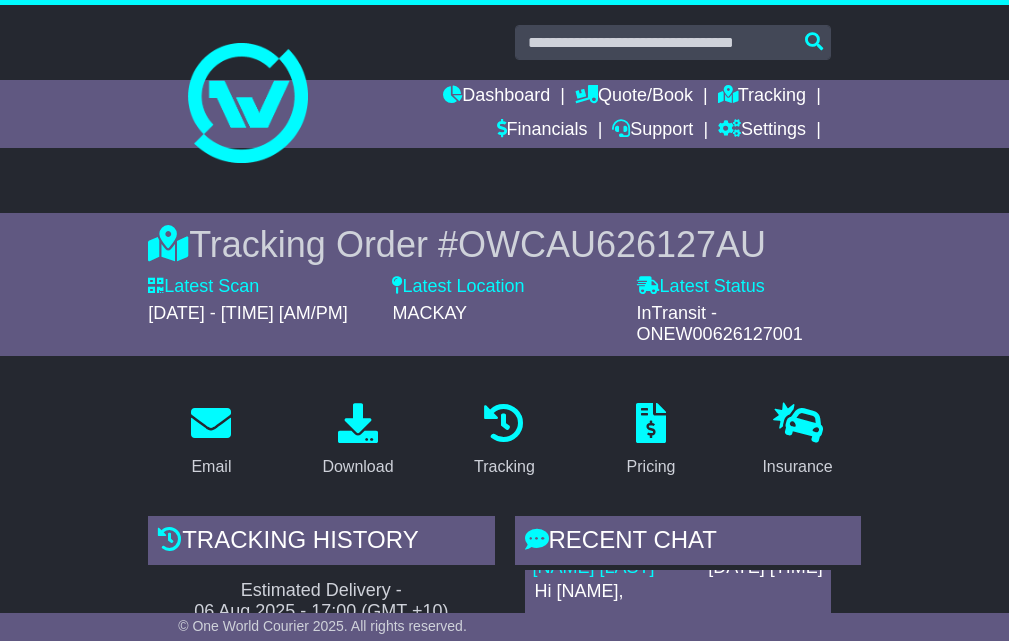 scroll, scrollTop: 500, scrollLeft: 0, axis: vertical 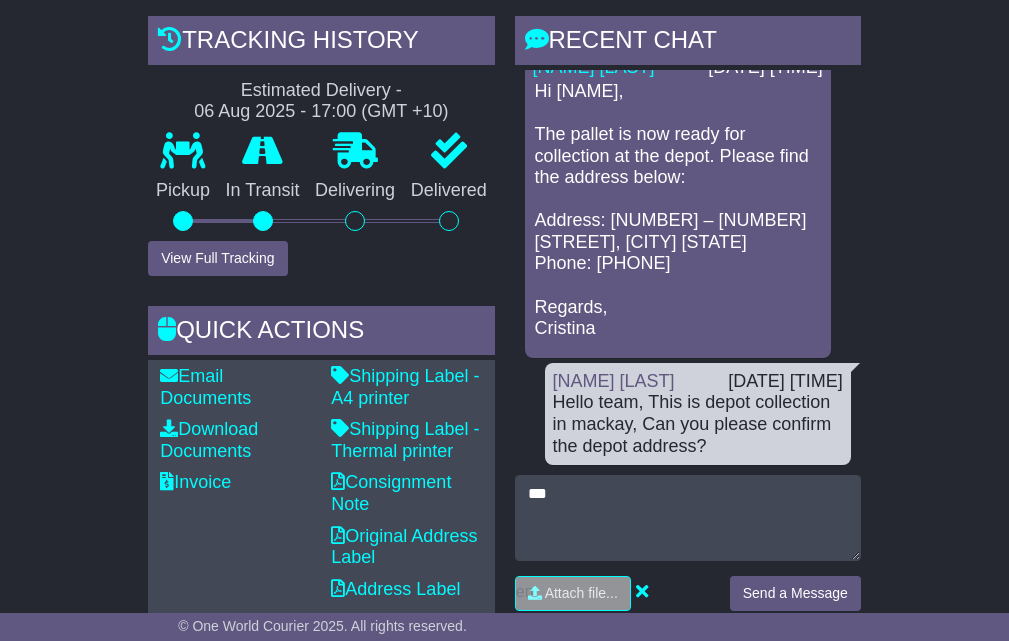 click on "Hi [NAME],  The pallet is now ready for collection at the depot. Please find the address below: Address: [NUMBER] – [NUMBER] [STREET], [CITY] [STATE]  Phone: [PHONE] Regards, [NAME]" at bounding box center (678, 210) 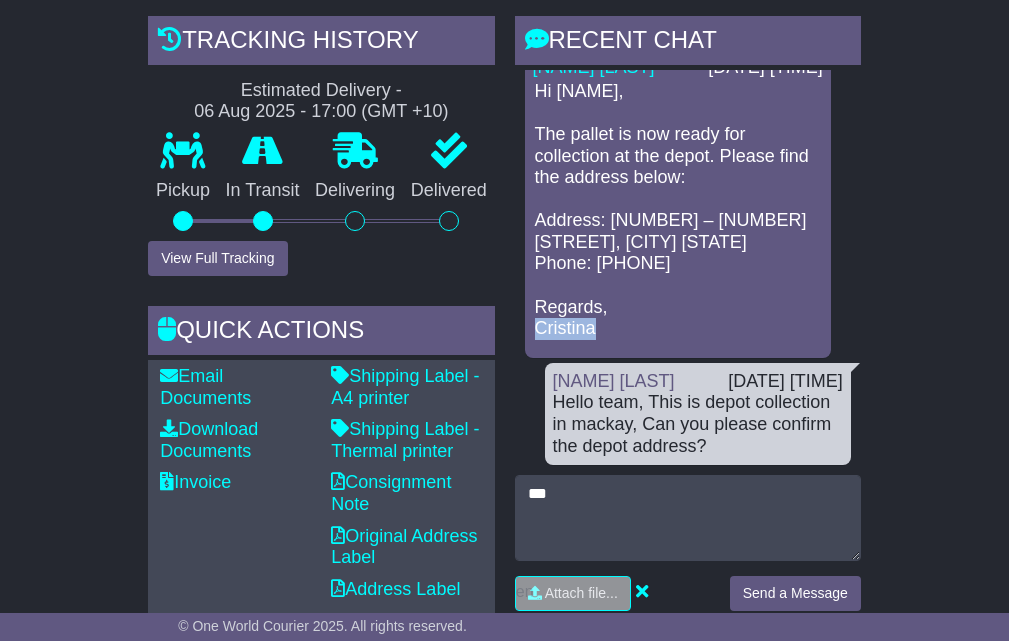 click on "Hi [NAME],  The pallet is now ready for collection at the depot. Please find the address below: Address: [NUMBER] – [NUMBER] [STREET], [CITY] [STATE]  Phone: [PHONE] Regards, [NAME]" at bounding box center [678, 210] 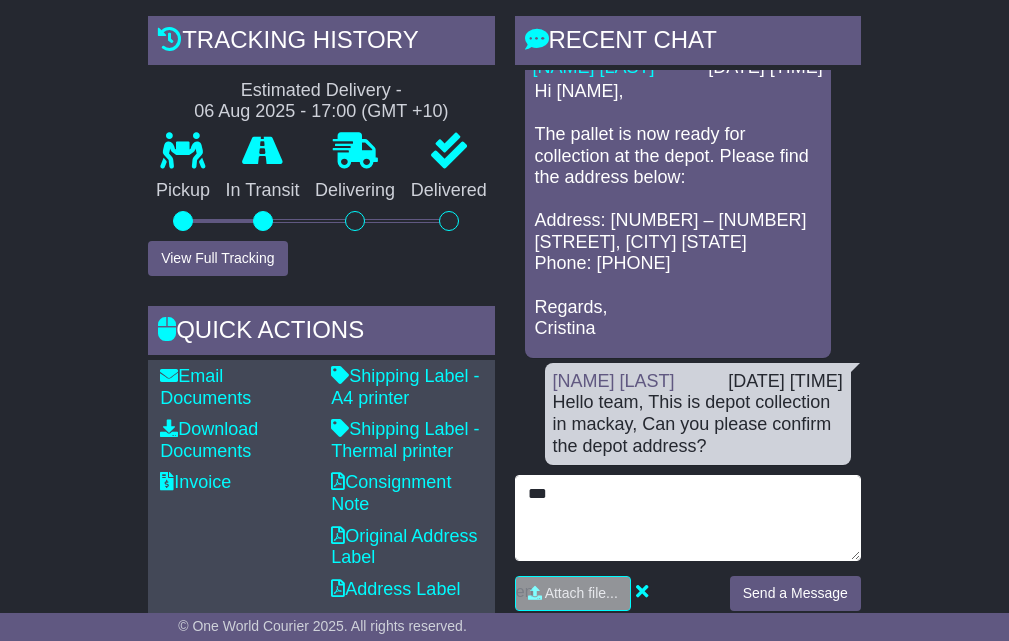 click on "**" at bounding box center (688, 518) 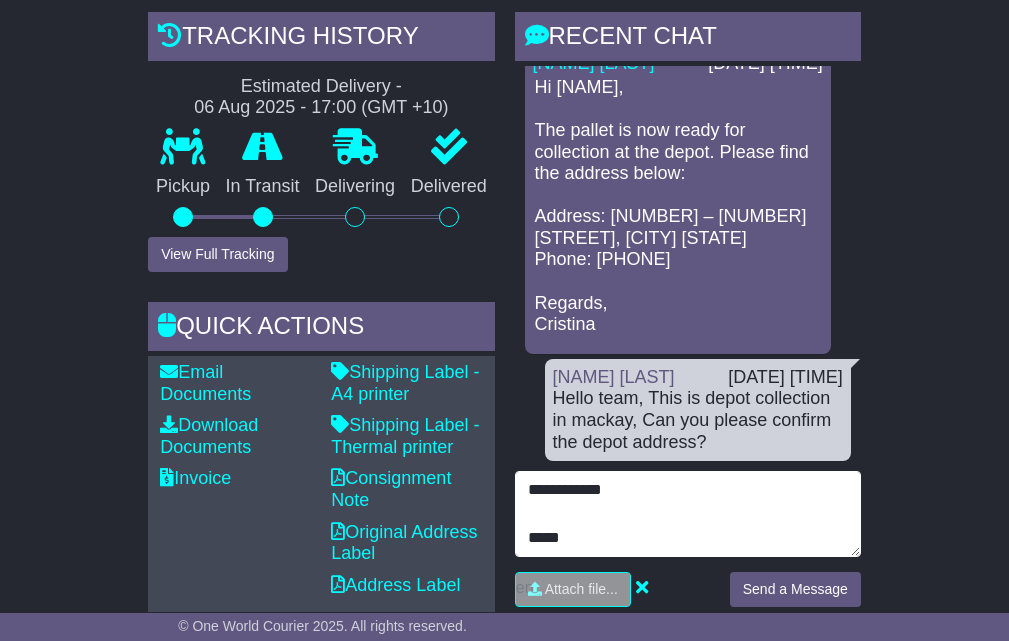 scroll, scrollTop: 833, scrollLeft: 0, axis: vertical 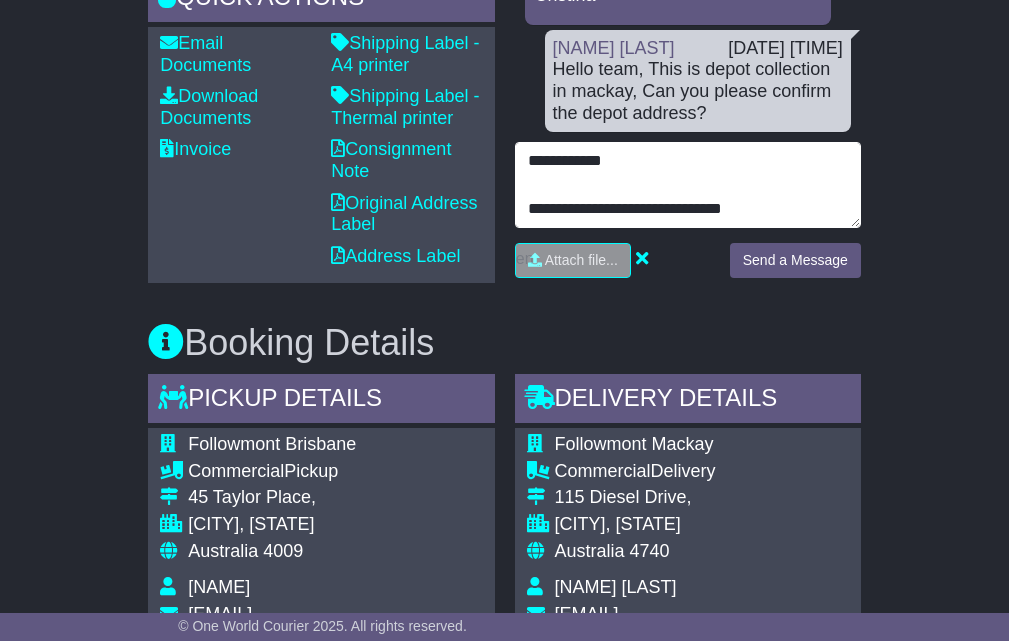 drag, startPoint x: 640, startPoint y: 208, endPoint x: 675, endPoint y: 213, distance: 35.35534 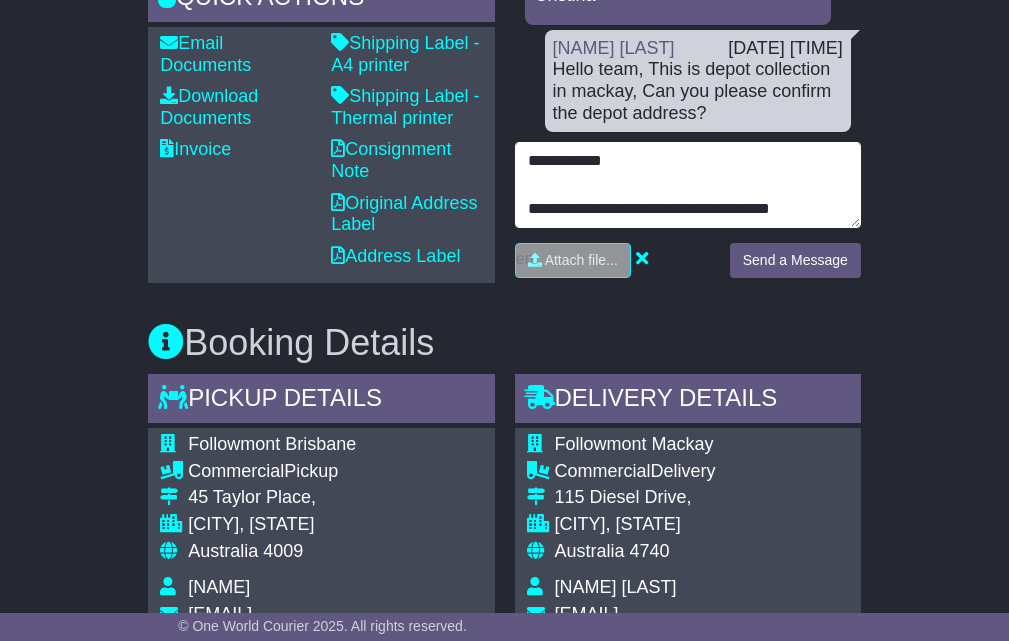click on "**********" at bounding box center (688, 185) 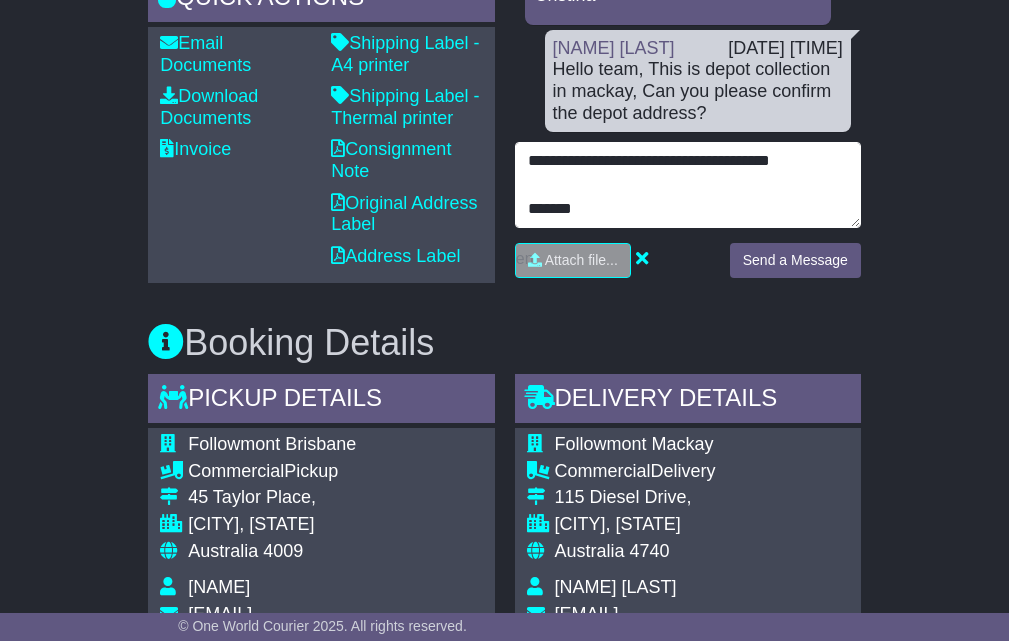 scroll, scrollTop: 48, scrollLeft: 0, axis: vertical 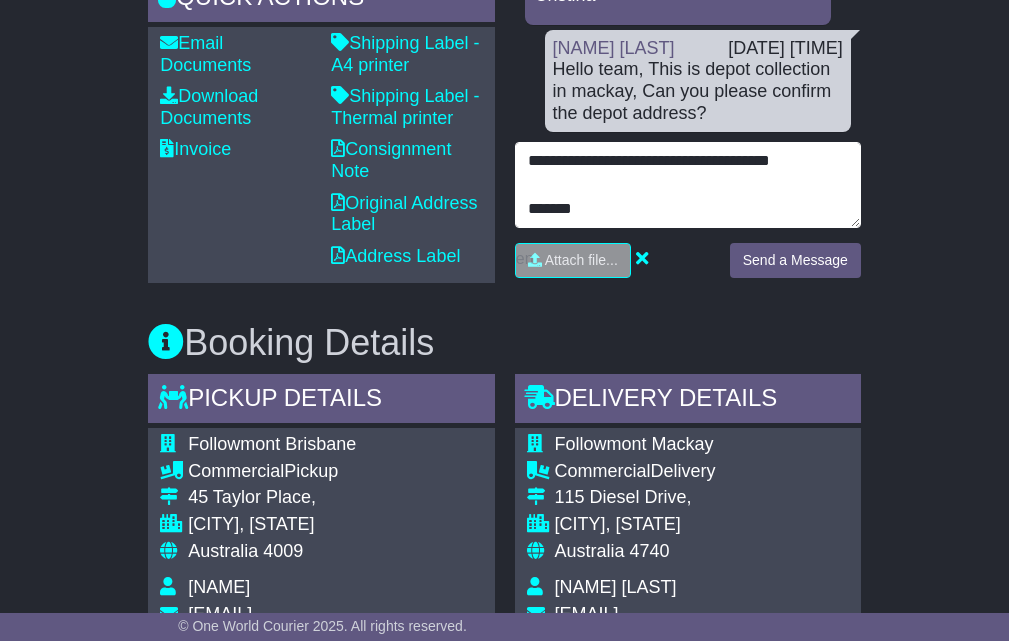 type on "**********" 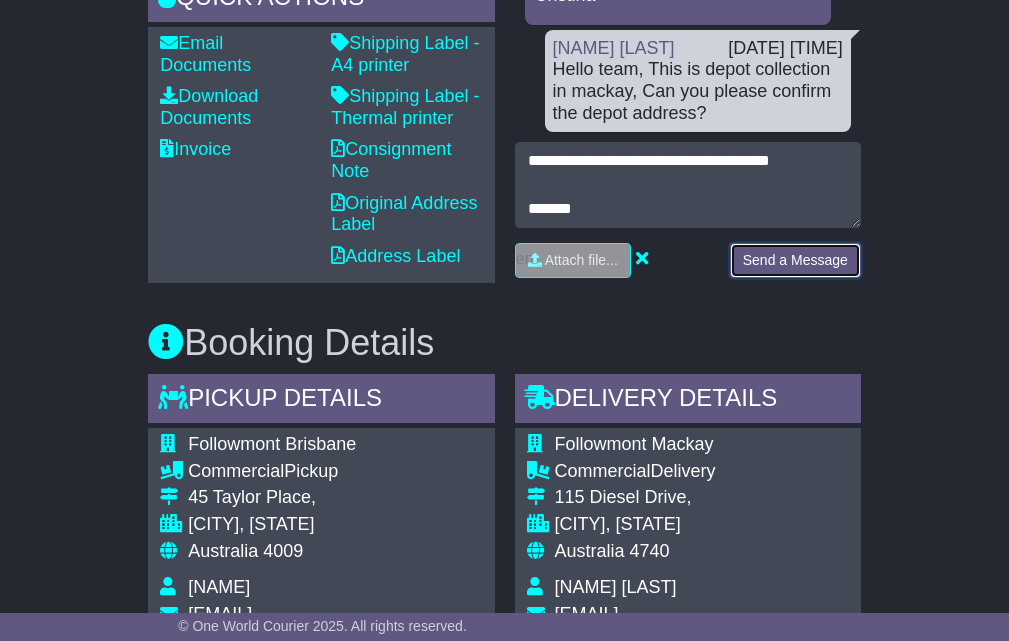 click on "Send a Message" at bounding box center [795, 260] 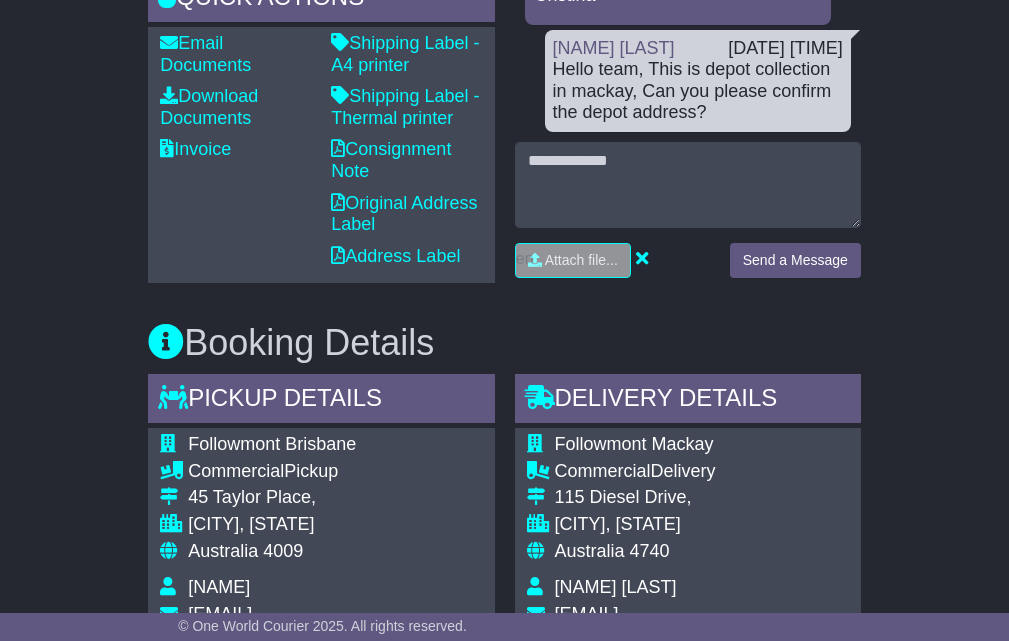 scroll, scrollTop: 1089, scrollLeft: 0, axis: vertical 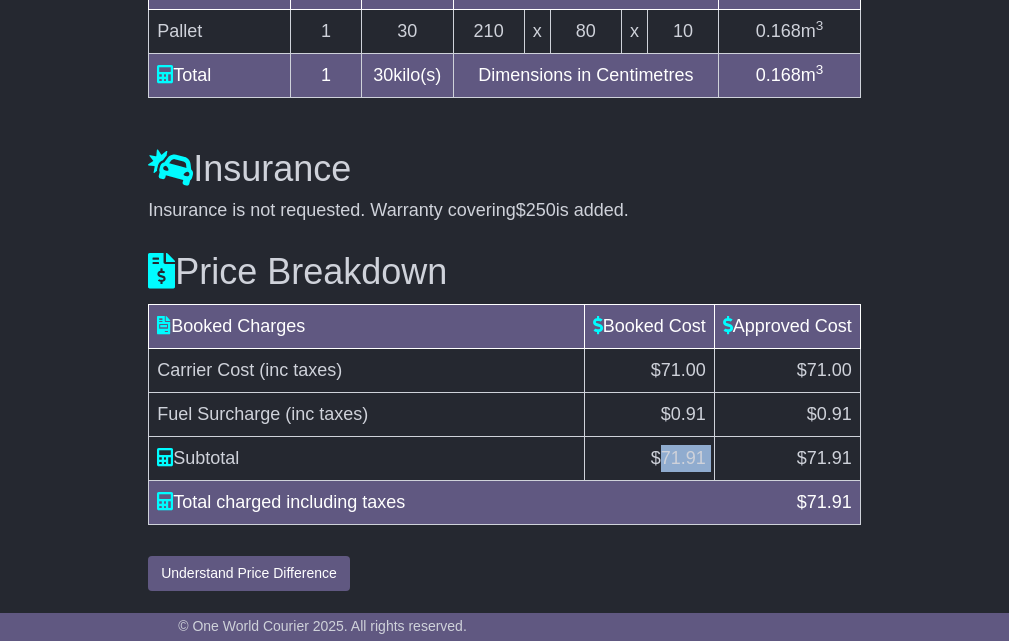 drag, startPoint x: 660, startPoint y: 458, endPoint x: 719, endPoint y: 458, distance: 59 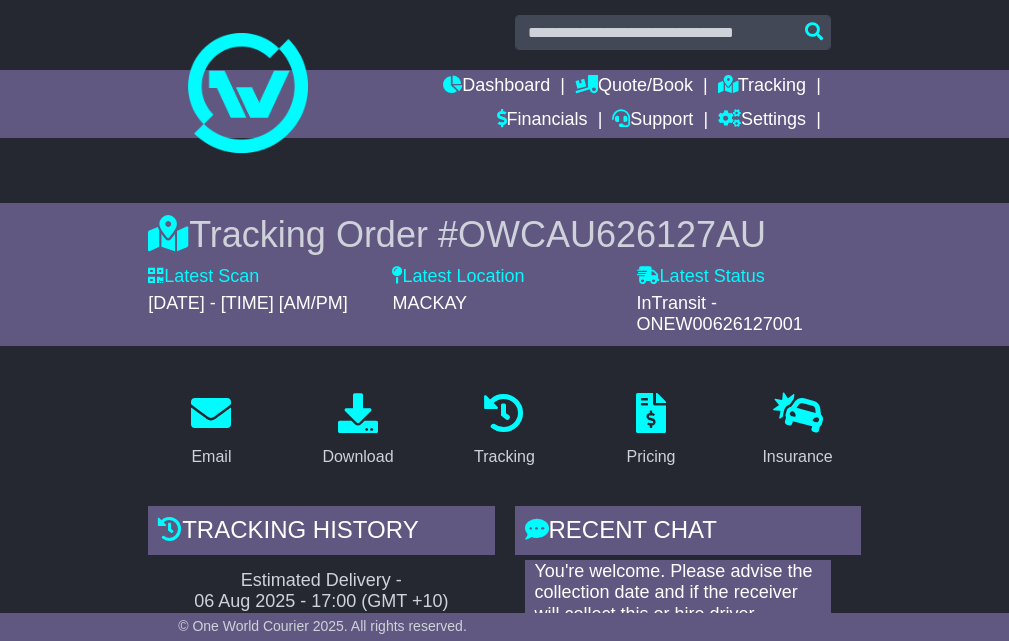 scroll, scrollTop: 0, scrollLeft: 0, axis: both 